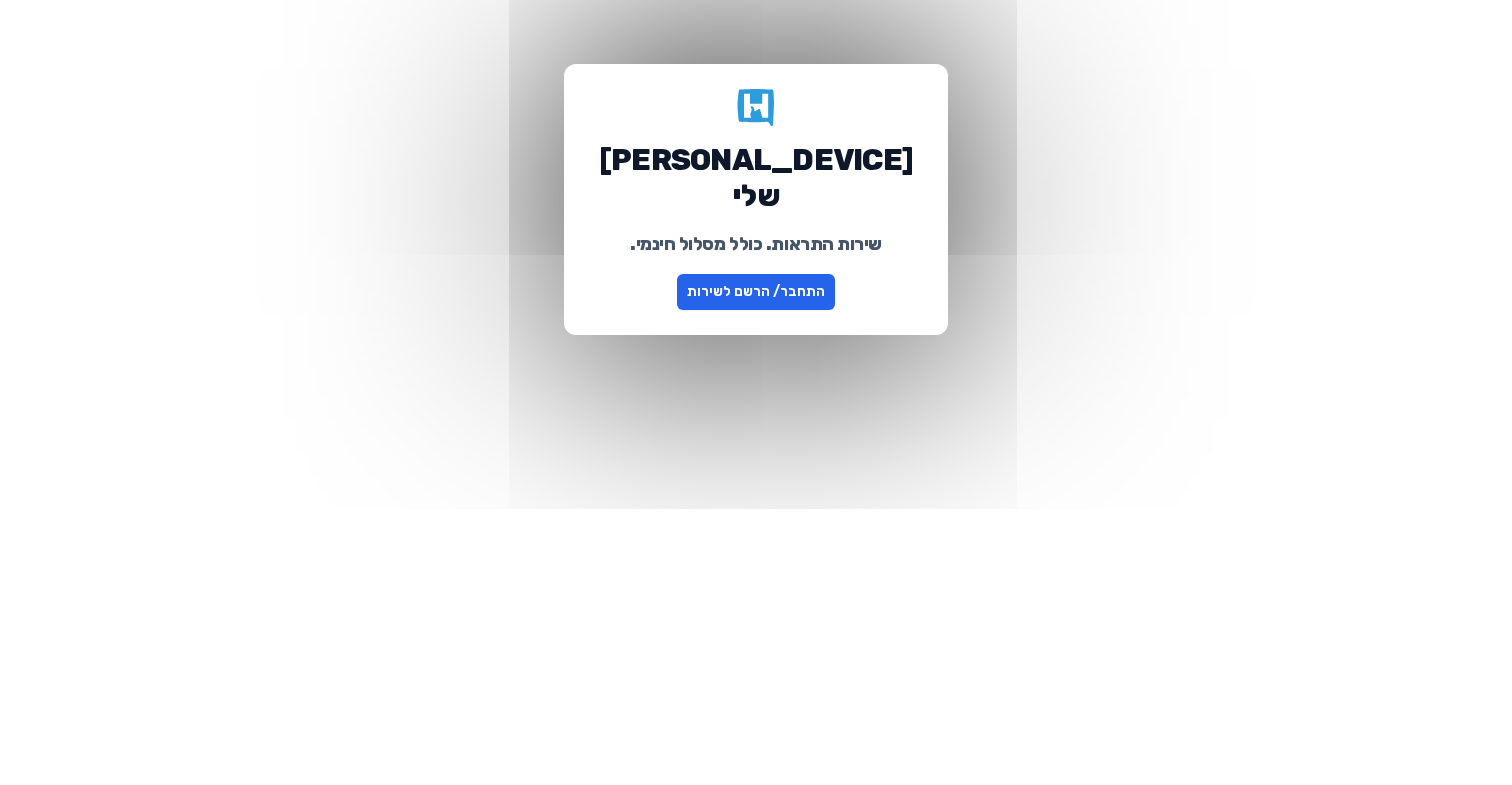 scroll, scrollTop: 0, scrollLeft: 0, axis: both 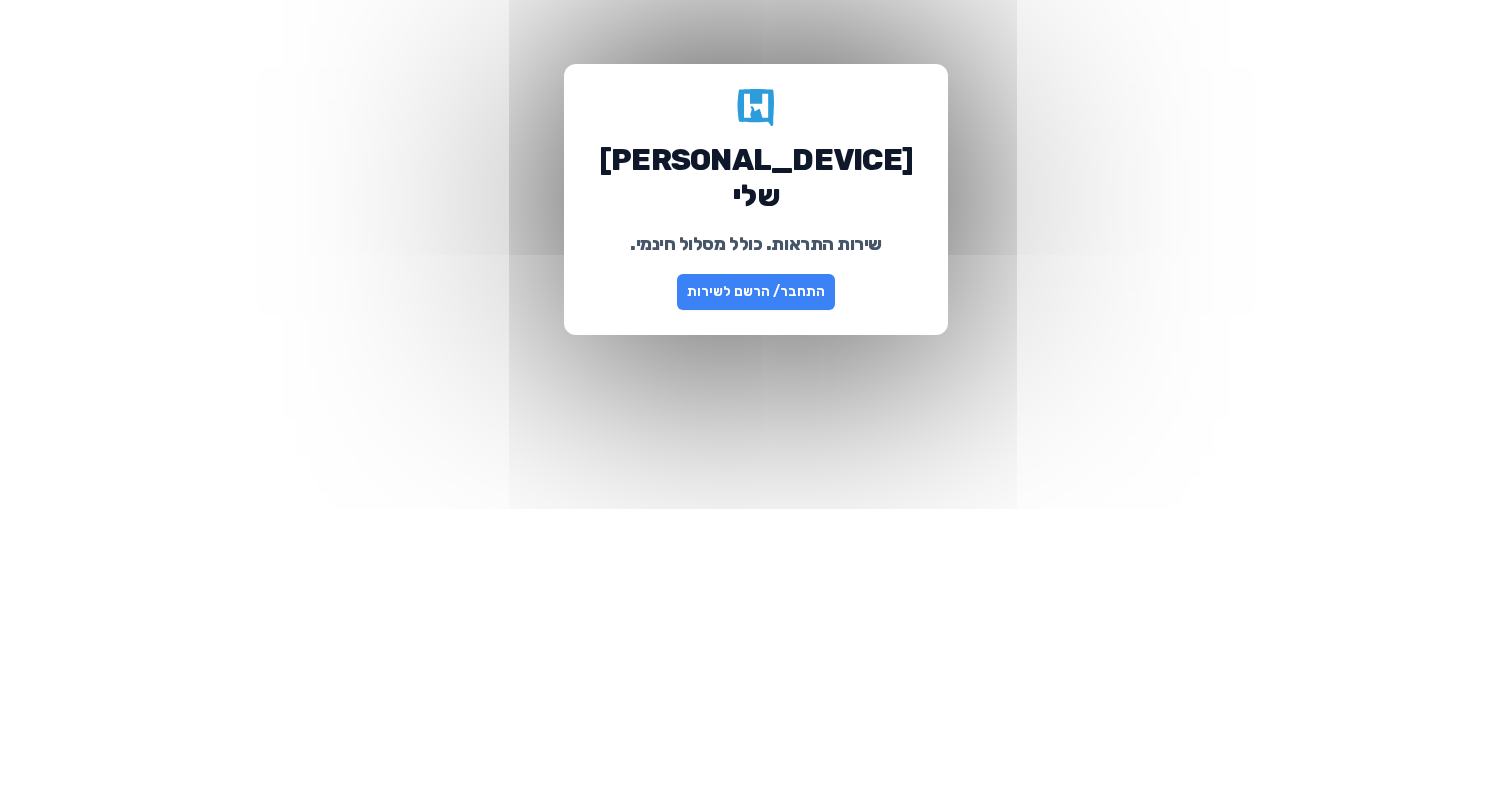 click on "התחבר/ הרשם לשירות" at bounding box center (756, 292) 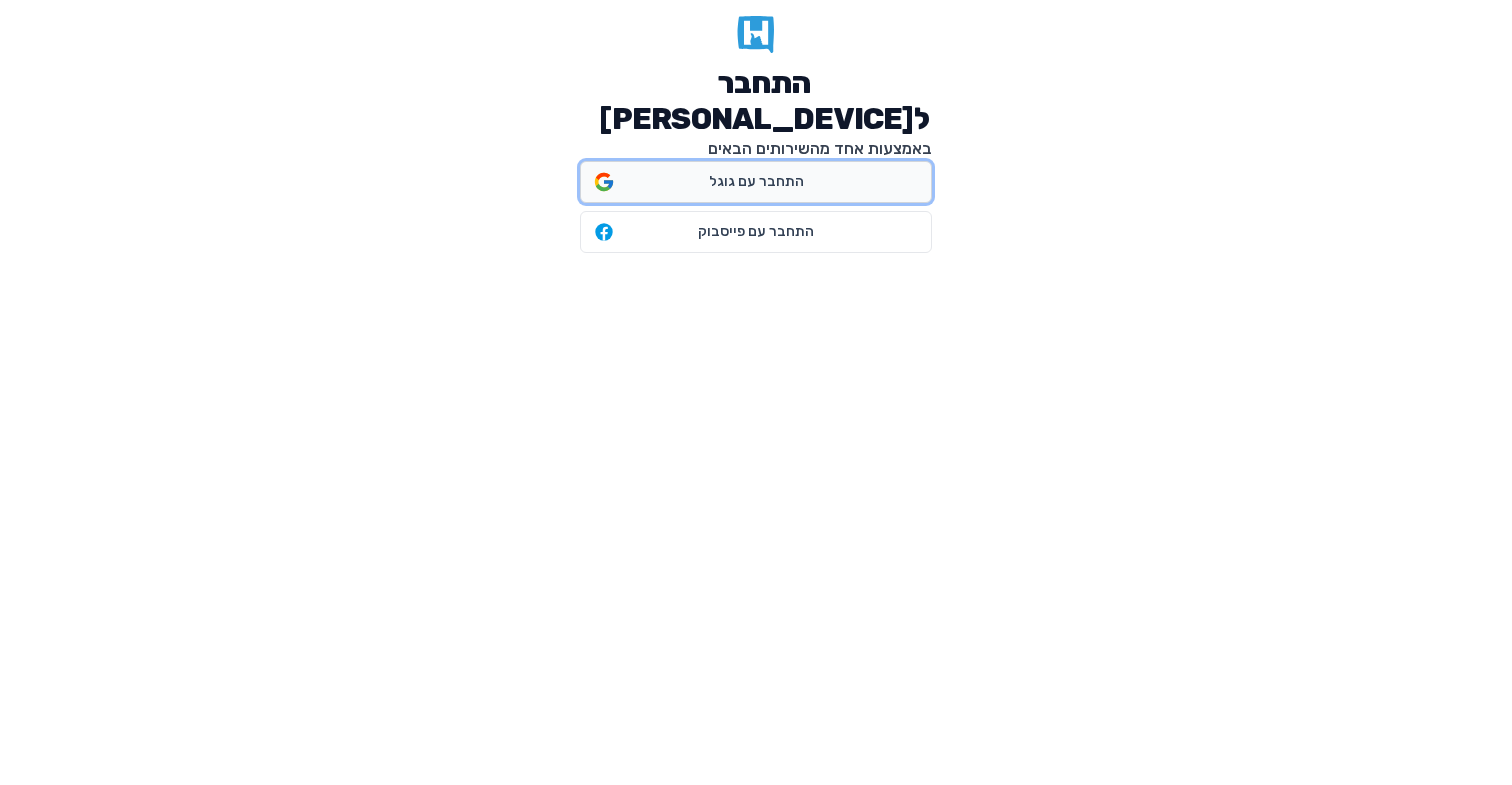 click on "התחבר עם גוגל" at bounding box center (756, 182) 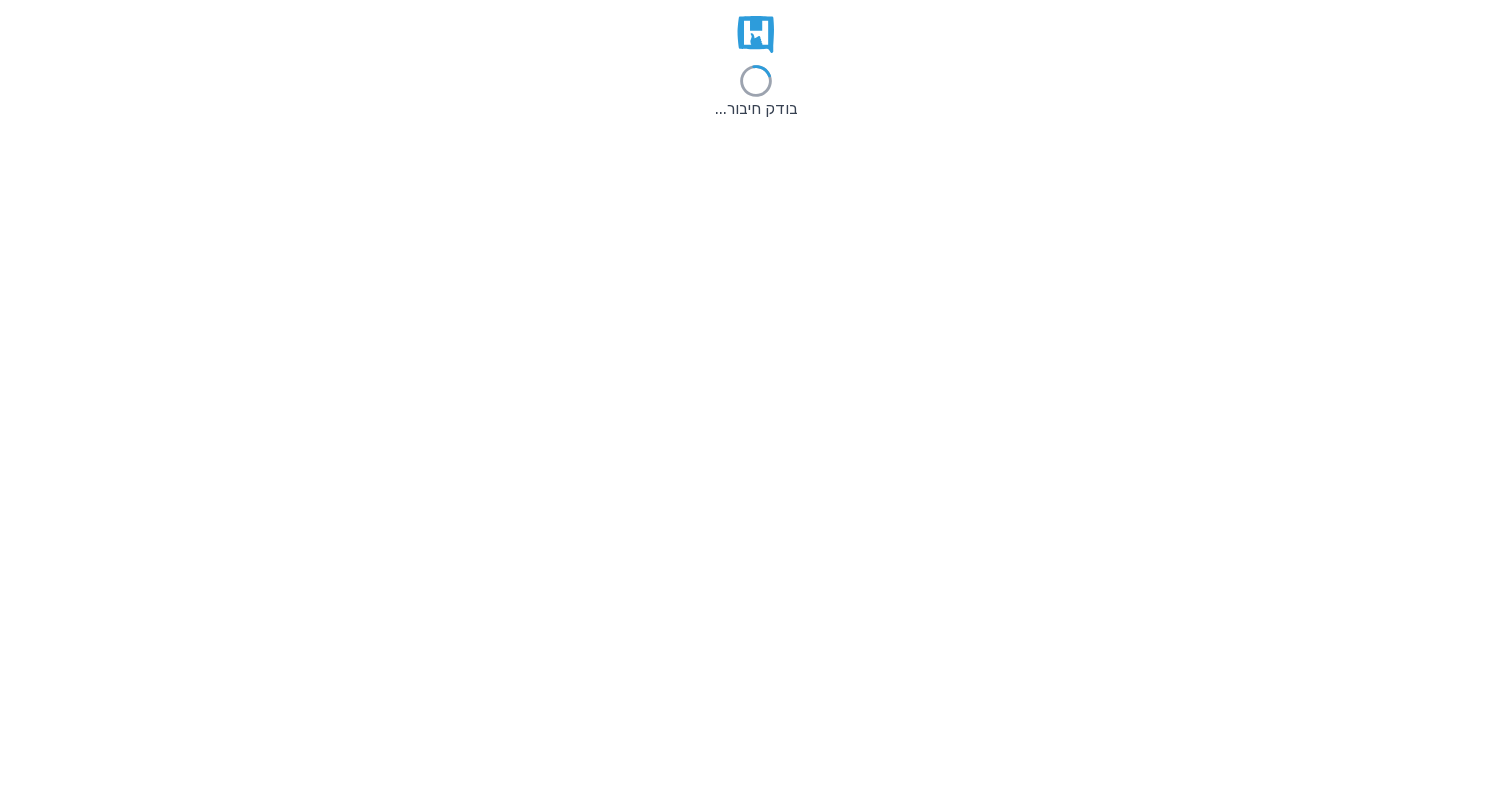 scroll, scrollTop: 0, scrollLeft: 0, axis: both 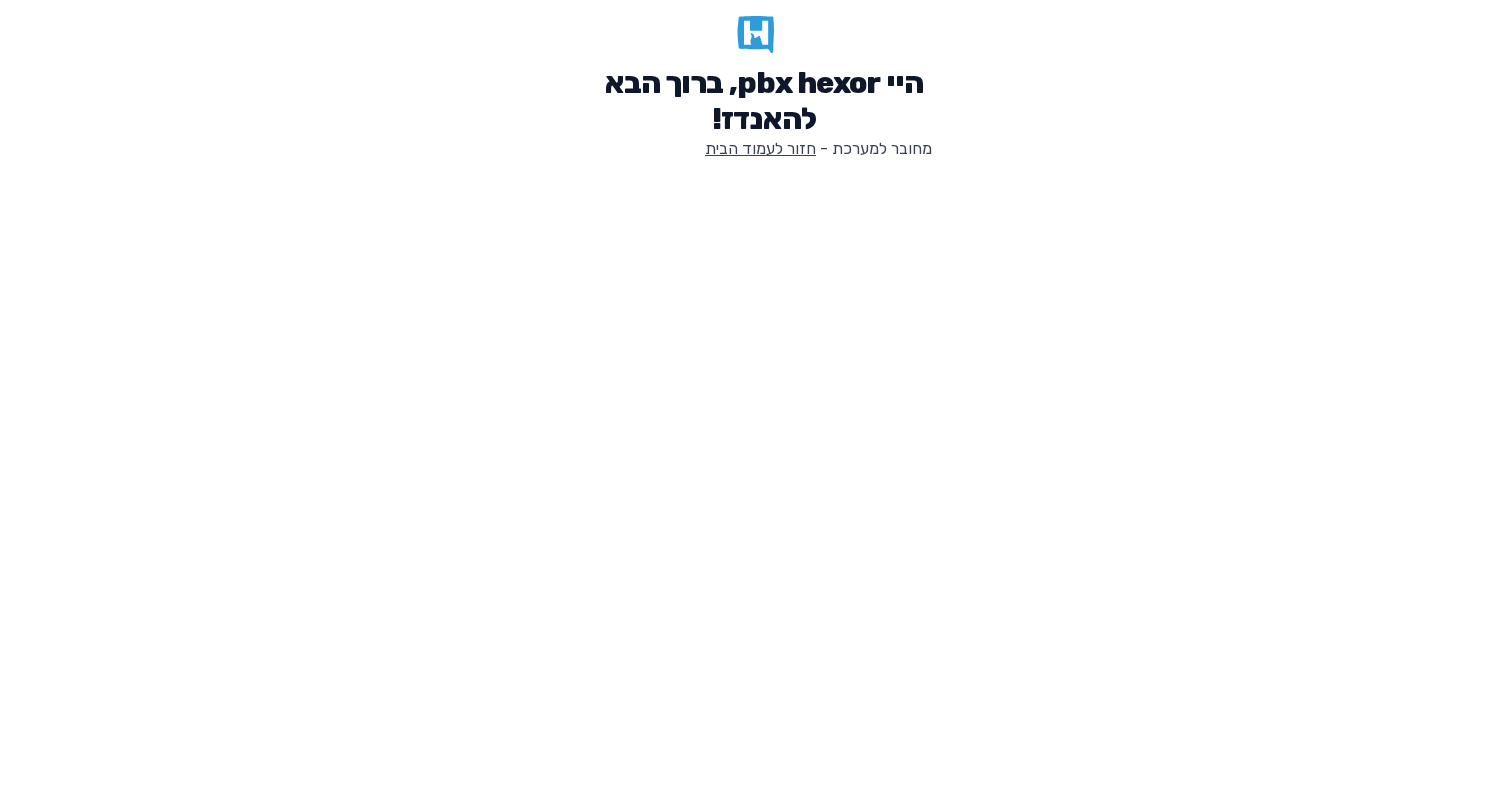 click on "היי pbx hexor, ברוך הבא להאנדז!" at bounding box center (764, 101) 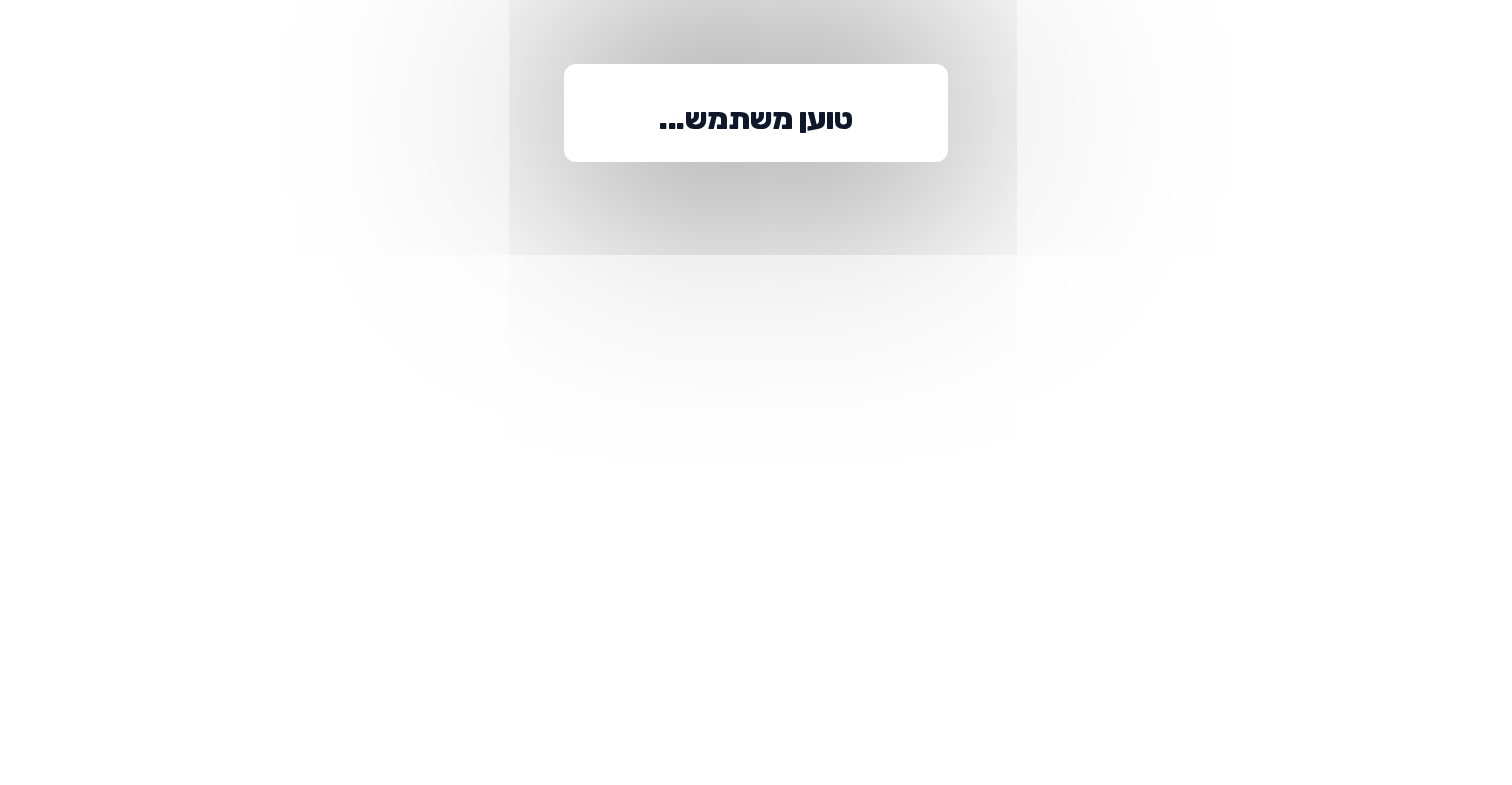 click on "טוען משתמש..." at bounding box center [756, 113] 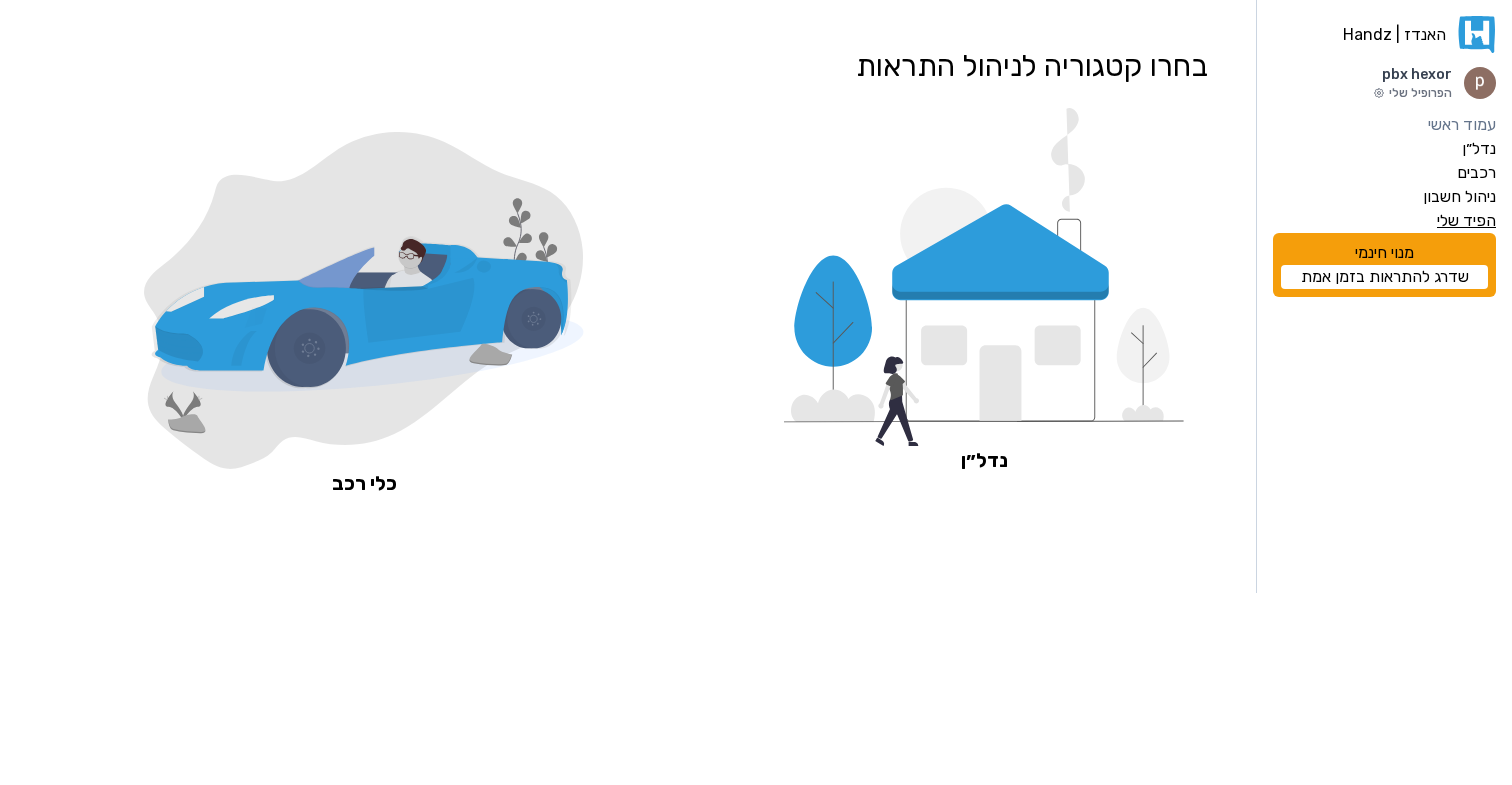 click on "הפיד שלי" at bounding box center [1466, 221] 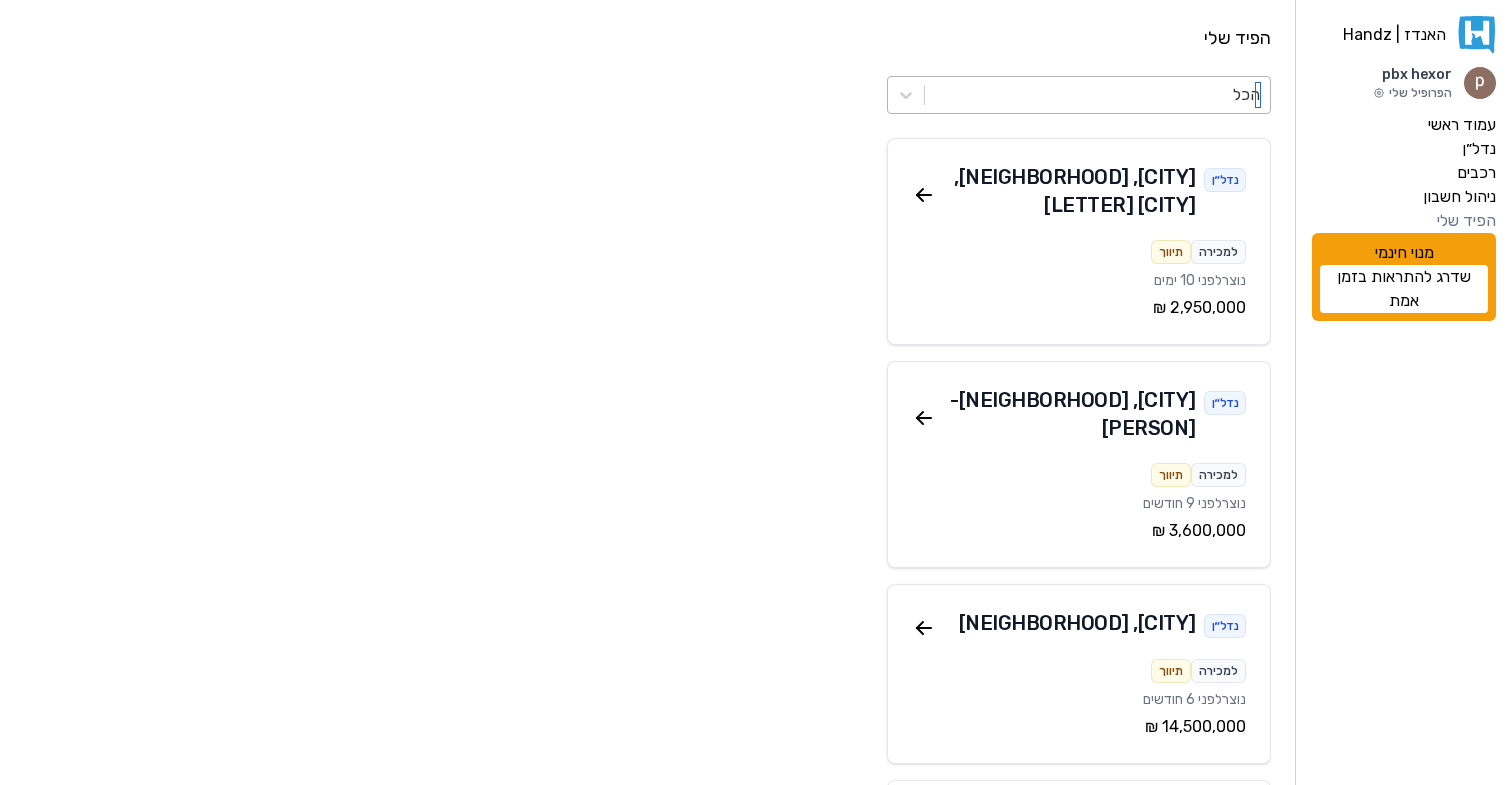 click at bounding box center (1097, 95) 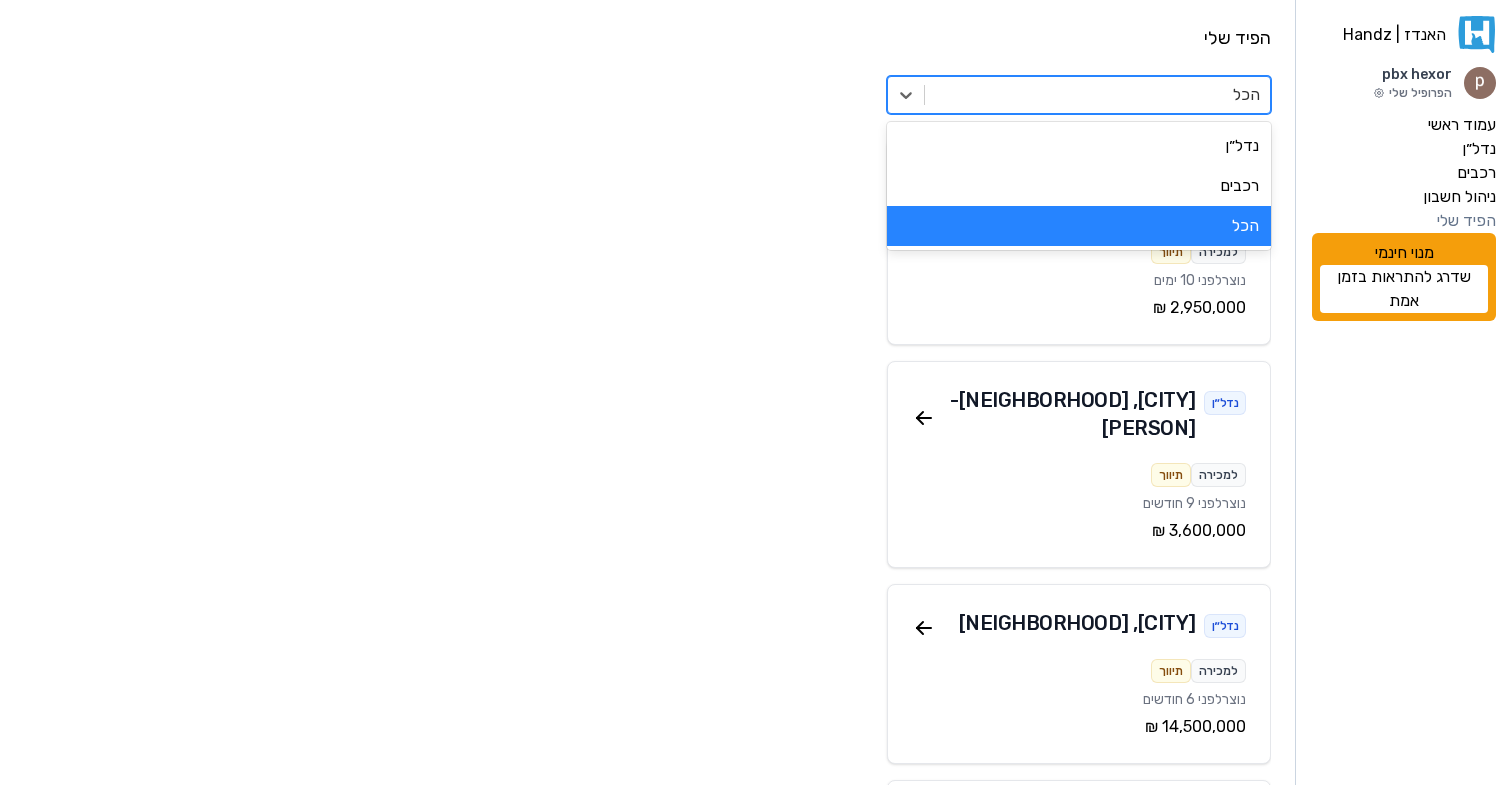 click on "נדל״ן רמת גן , שכונת בן גוריון, מרכז העיר ג'  למכירה תיווך נוצר  לפני 10 ימים ‏2,950,000 ‏₪ נדל״ן גבעתיים , תל גנים   - הרב הרצוג למכירה תיווך נוצר  לפני 9 חודשים ‏3,600,000 ‏₪ נדל״ן גבעתיים , בורוכוב  למכירה תיווך נוצר  לפני 6 חודשים ‏14,500,000 ‏₪ נדל״ן רמת גן , נגבה   - עמינדב למכירה תיווך נוצר  לפני כ־19 שעות ‏2,990,000 ‏₪ נדל״ן רמת גן , שכונת בן גוריון, מרכז העיר ג'   - אלימלך למכירה תיווך נוצר  אתמול ‏3,350,000 ‏₪ נדל״ן רמת גן , שכונת יהלום, מרכז העיר ב   - הזיתים למכירה תיווך נוצר  לפני 21 ימים ‏5,690,000 ‏₪ נדל״ן רמת גן , תל יהודה   - בר כוכבא למכירה תיווך נוצר  אתמול ‏2,690,000 ‏₪ נדל״ן רמת גן" at bounding box center (647, 2306) 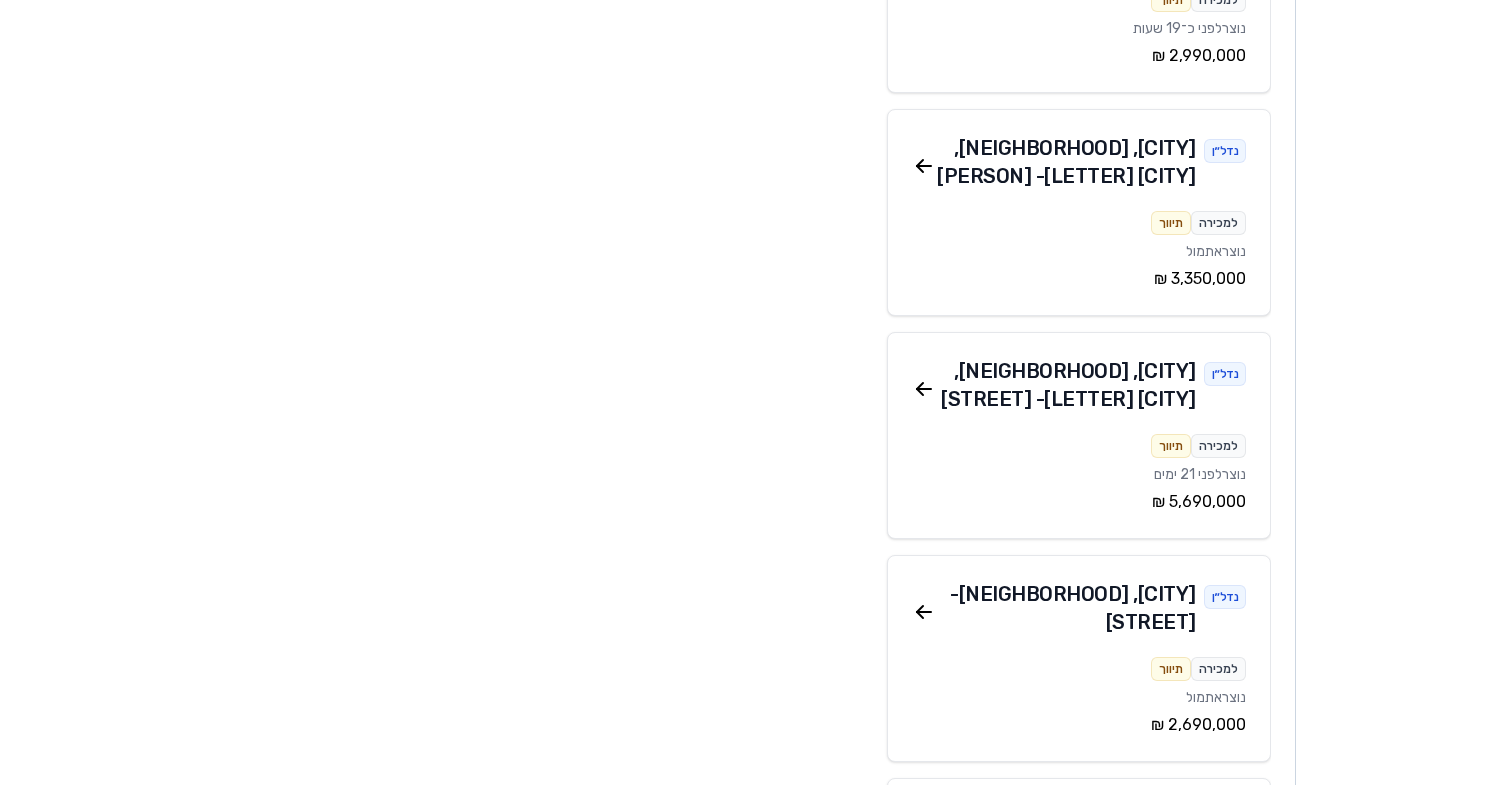 scroll, scrollTop: 864, scrollLeft: 0, axis: vertical 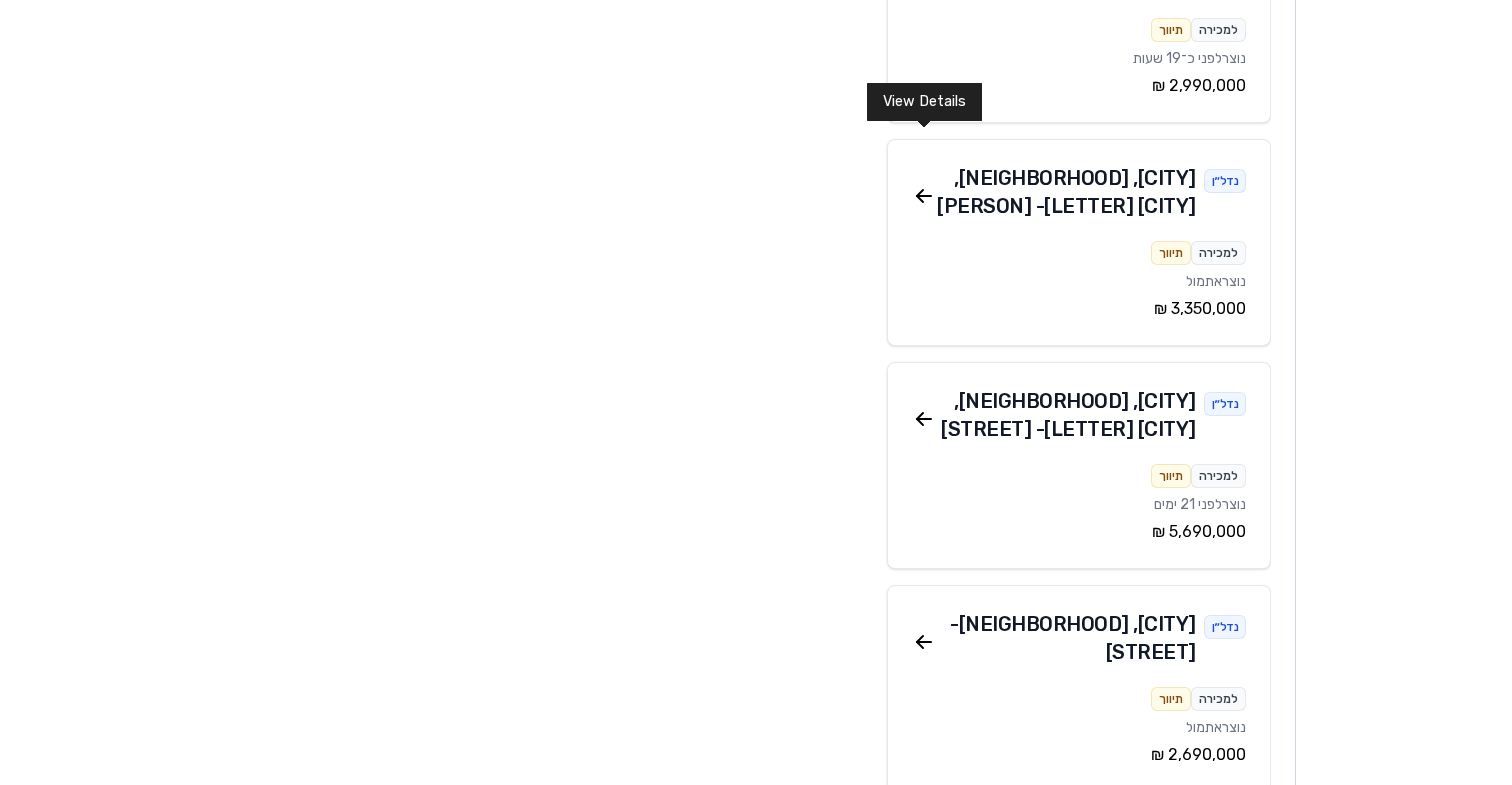 click 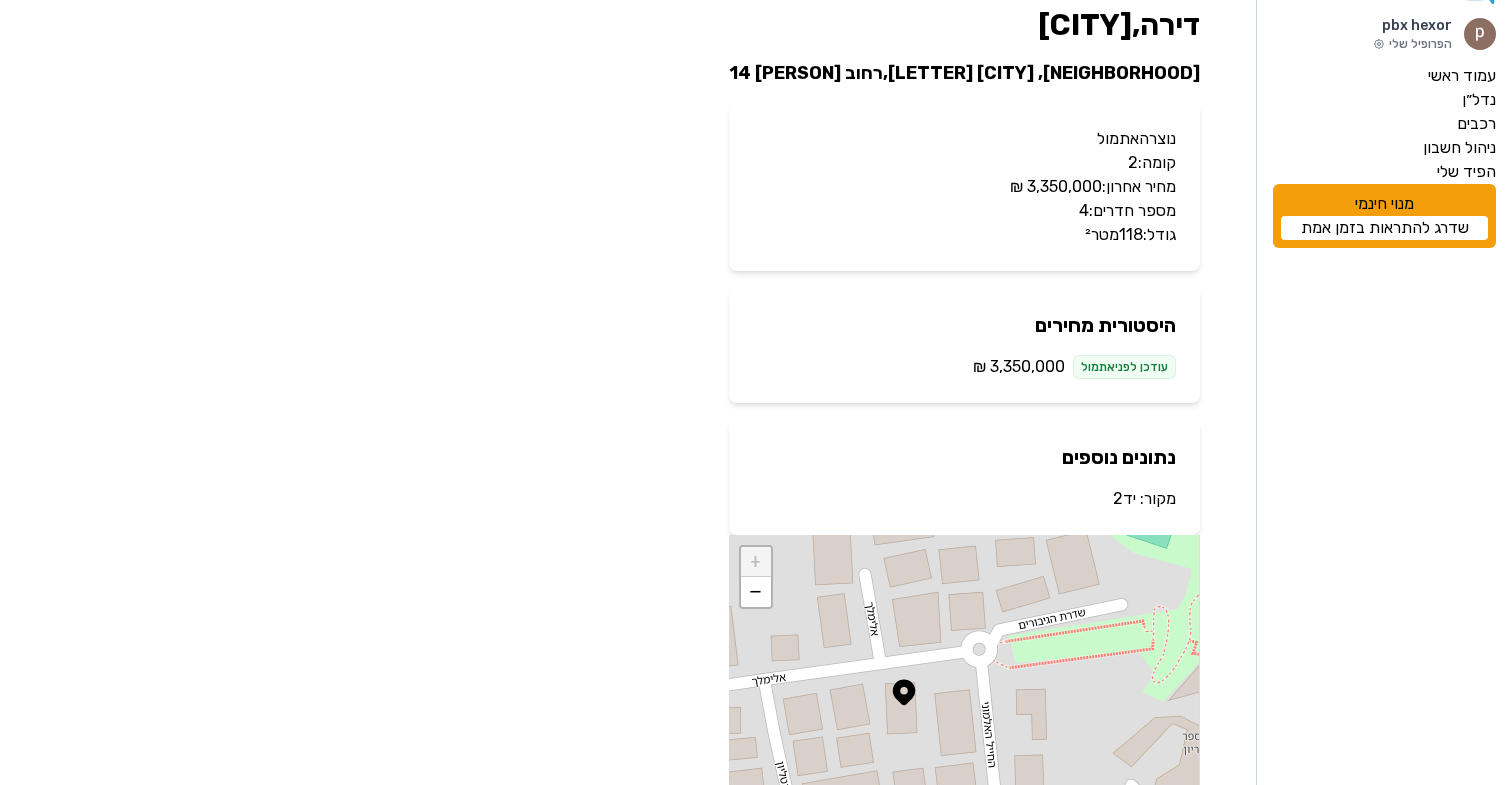 scroll, scrollTop: 169, scrollLeft: 0, axis: vertical 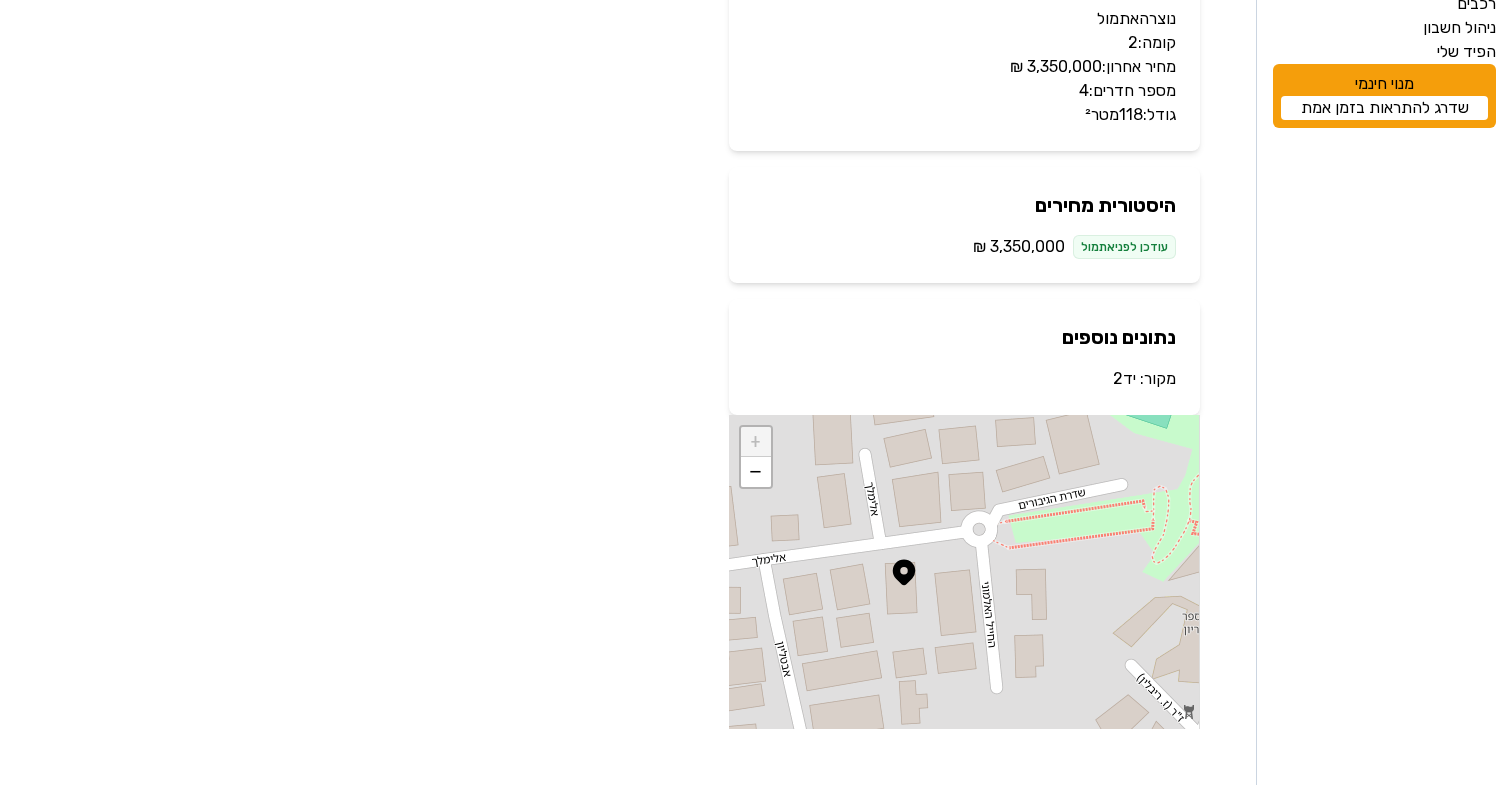 click on "עודכן לפני  אתמול" at bounding box center (1124, 247) 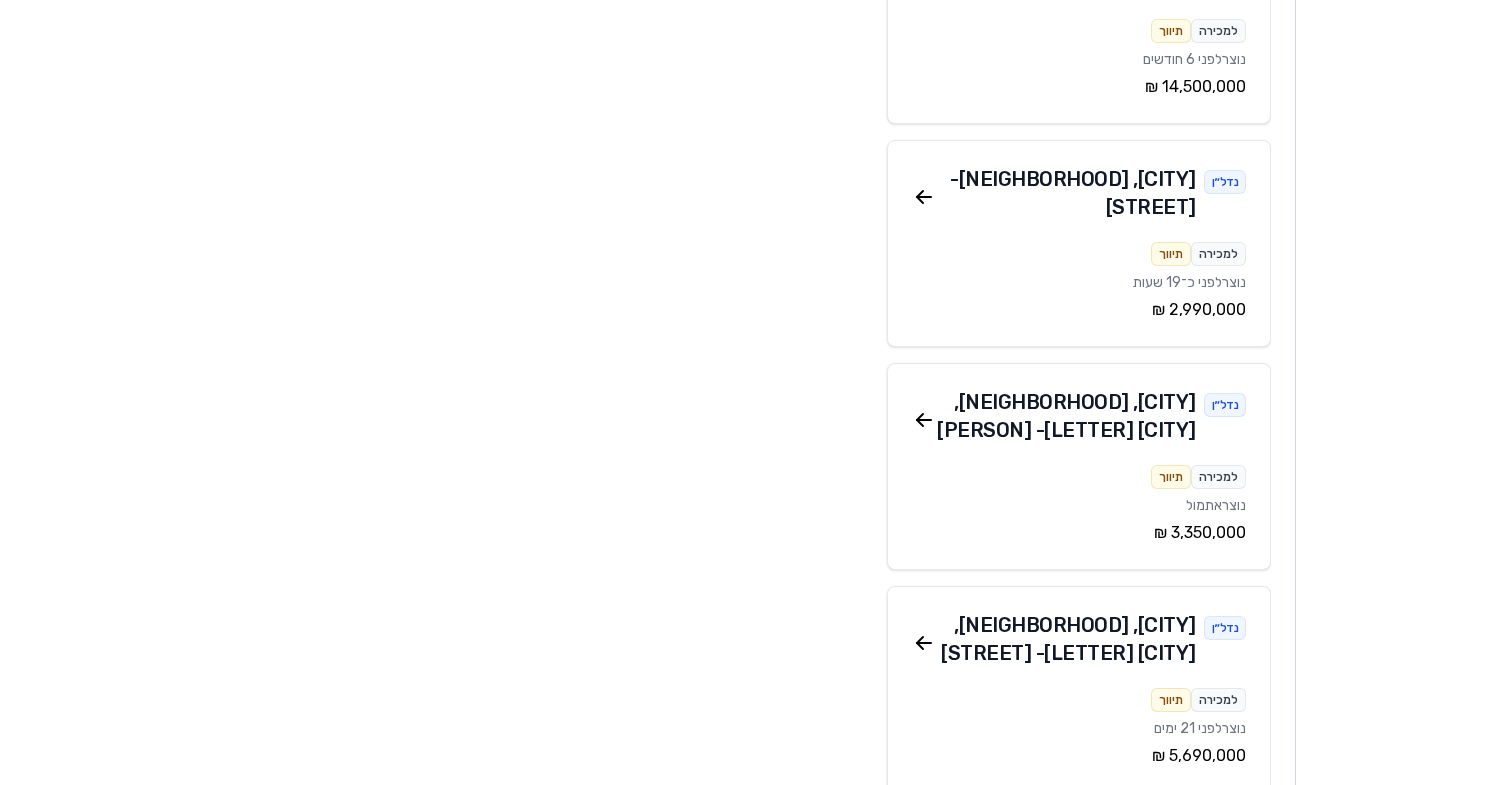 scroll, scrollTop: 642, scrollLeft: 0, axis: vertical 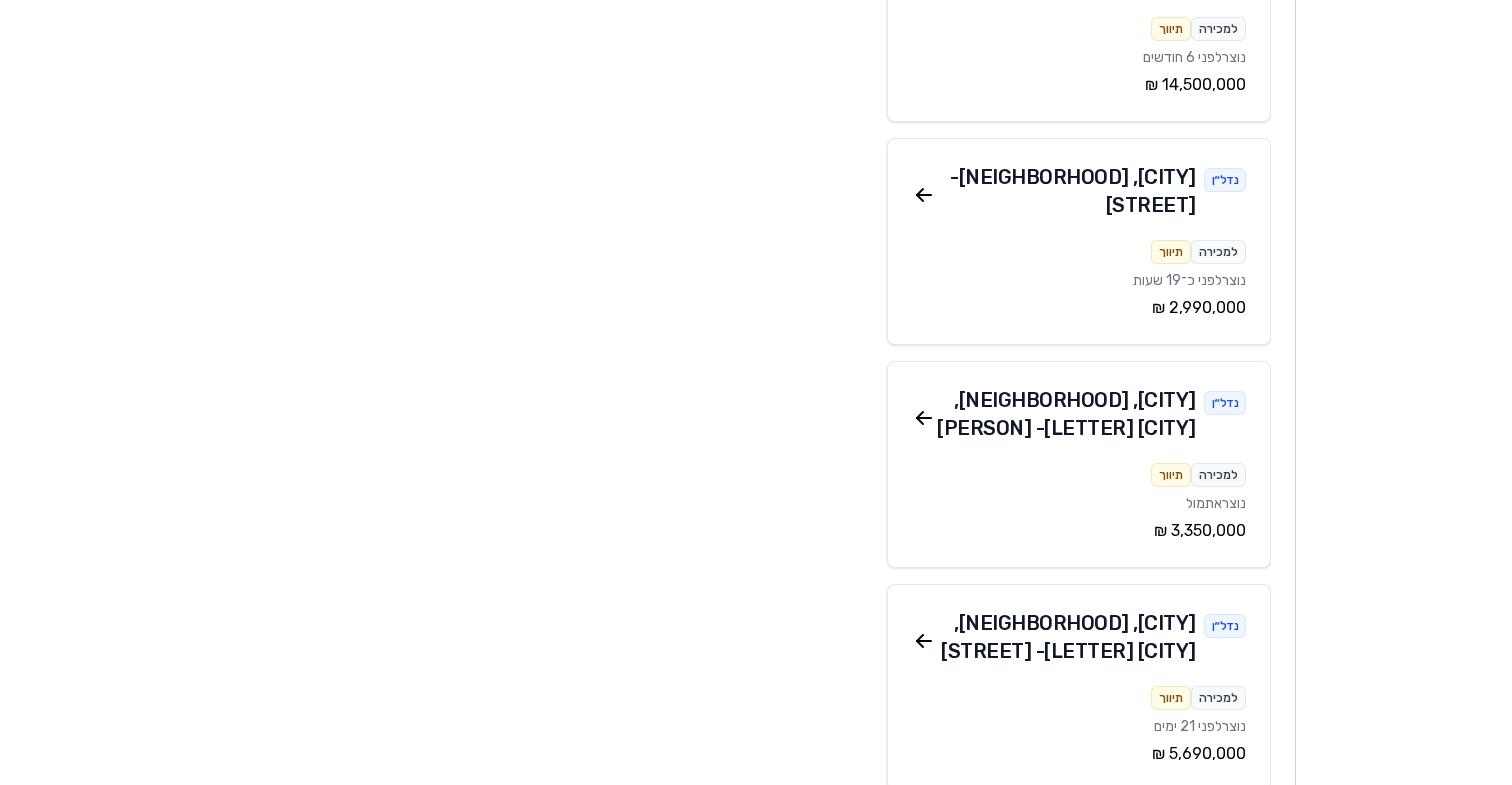 click 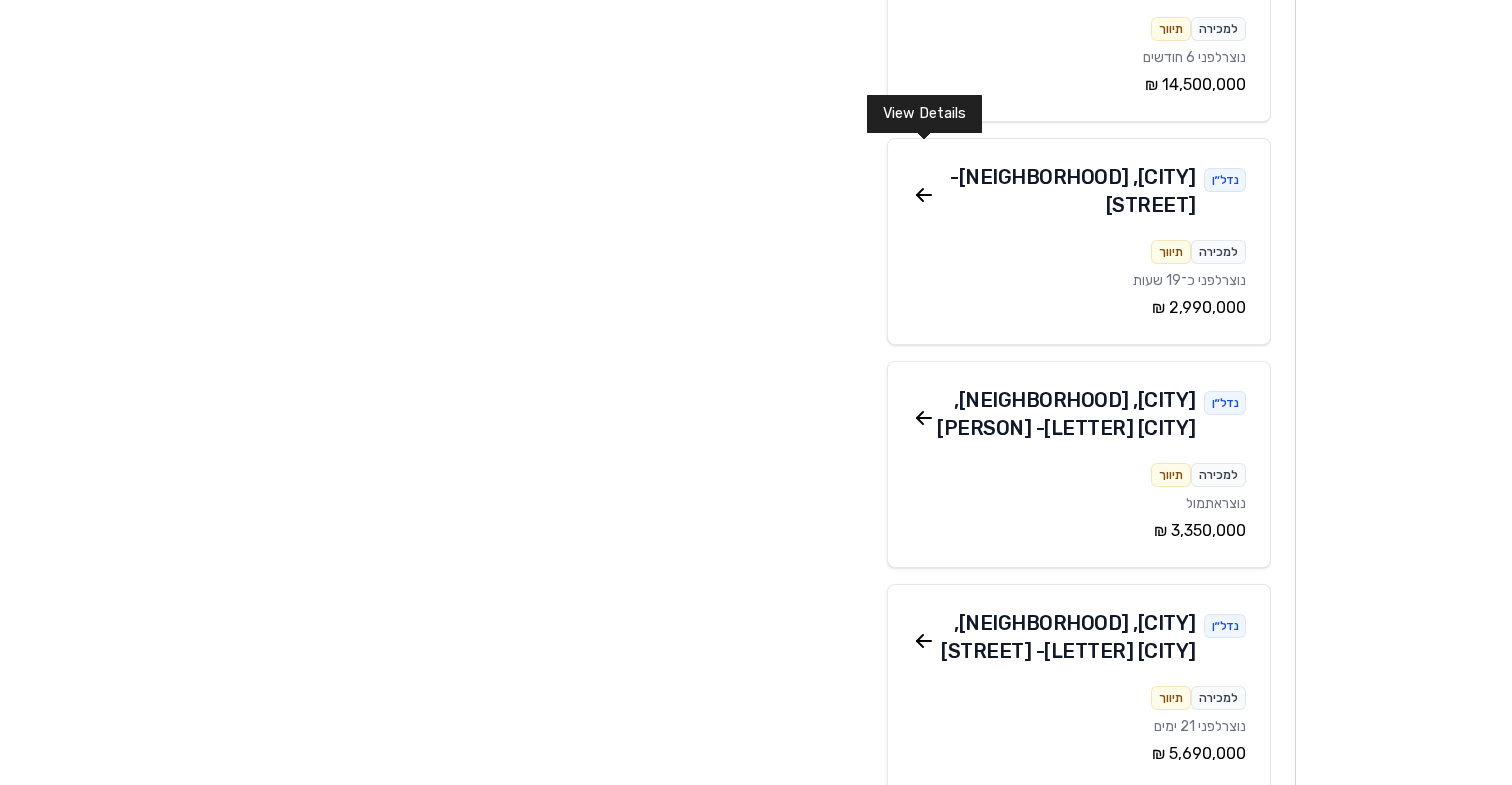 scroll, scrollTop: 0, scrollLeft: 0, axis: both 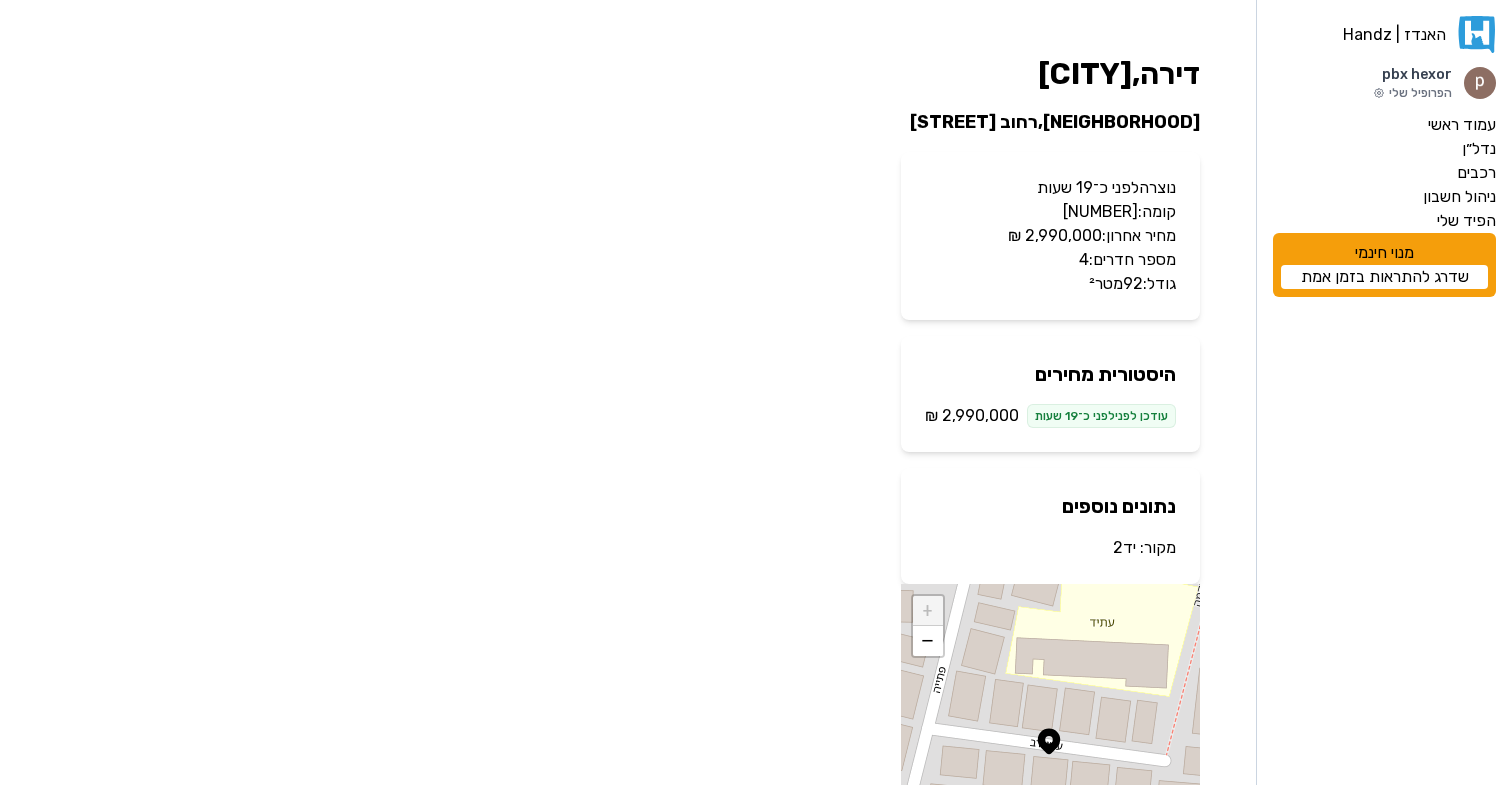 click on "יד2" at bounding box center (1124, 547) 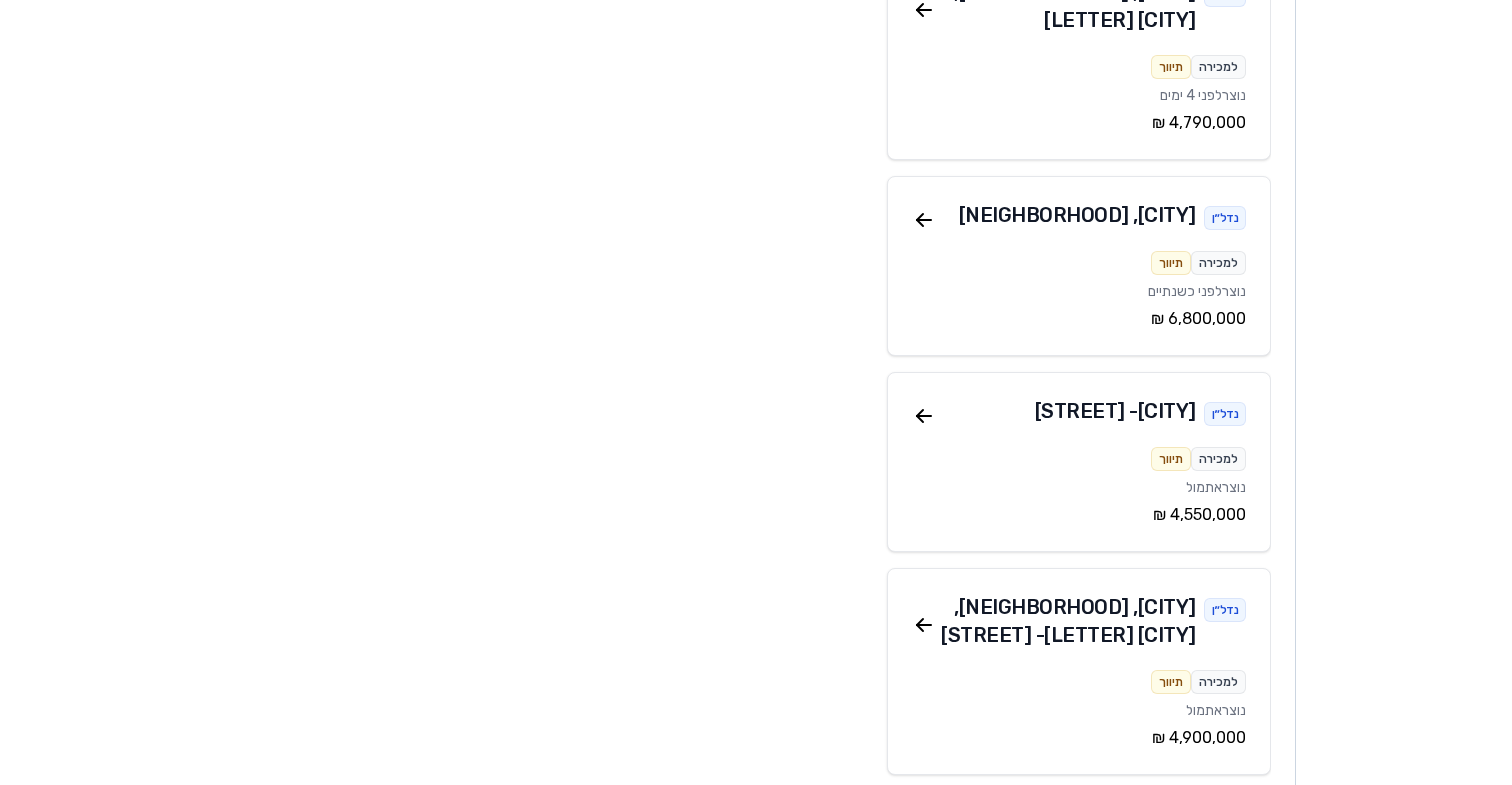 scroll, scrollTop: 1943, scrollLeft: 0, axis: vertical 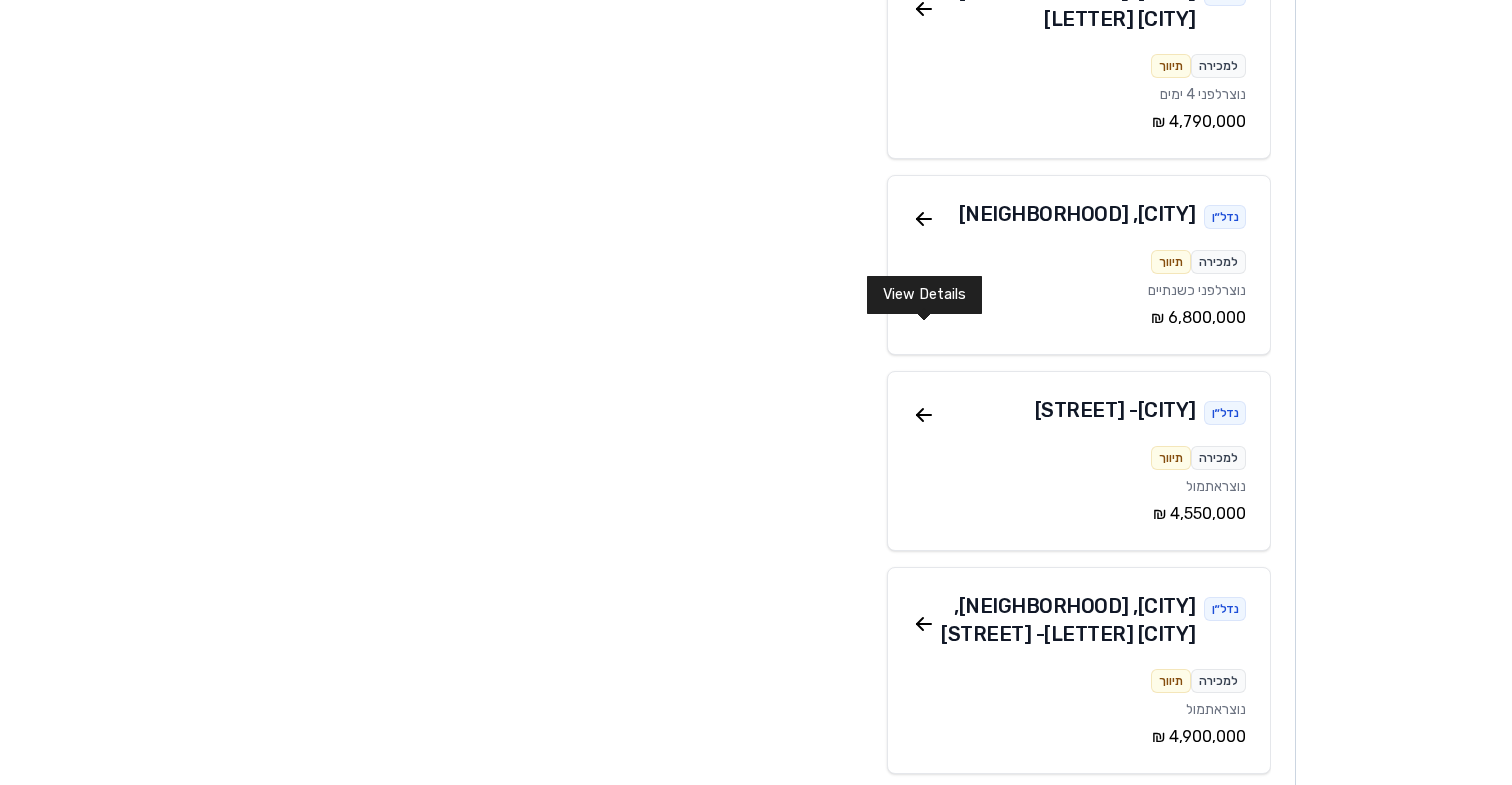 click 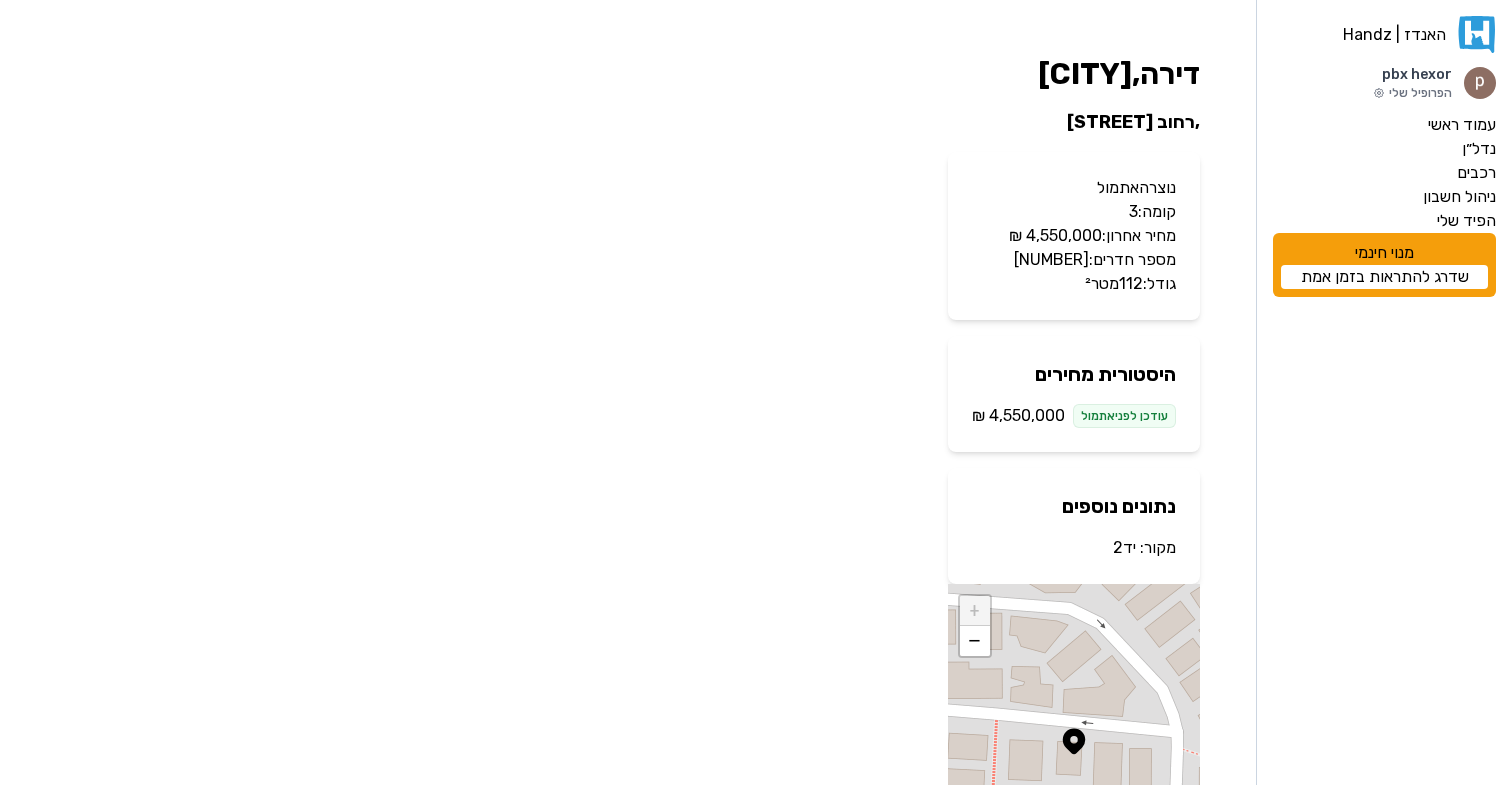 click on "יד2" at bounding box center [1124, 547] 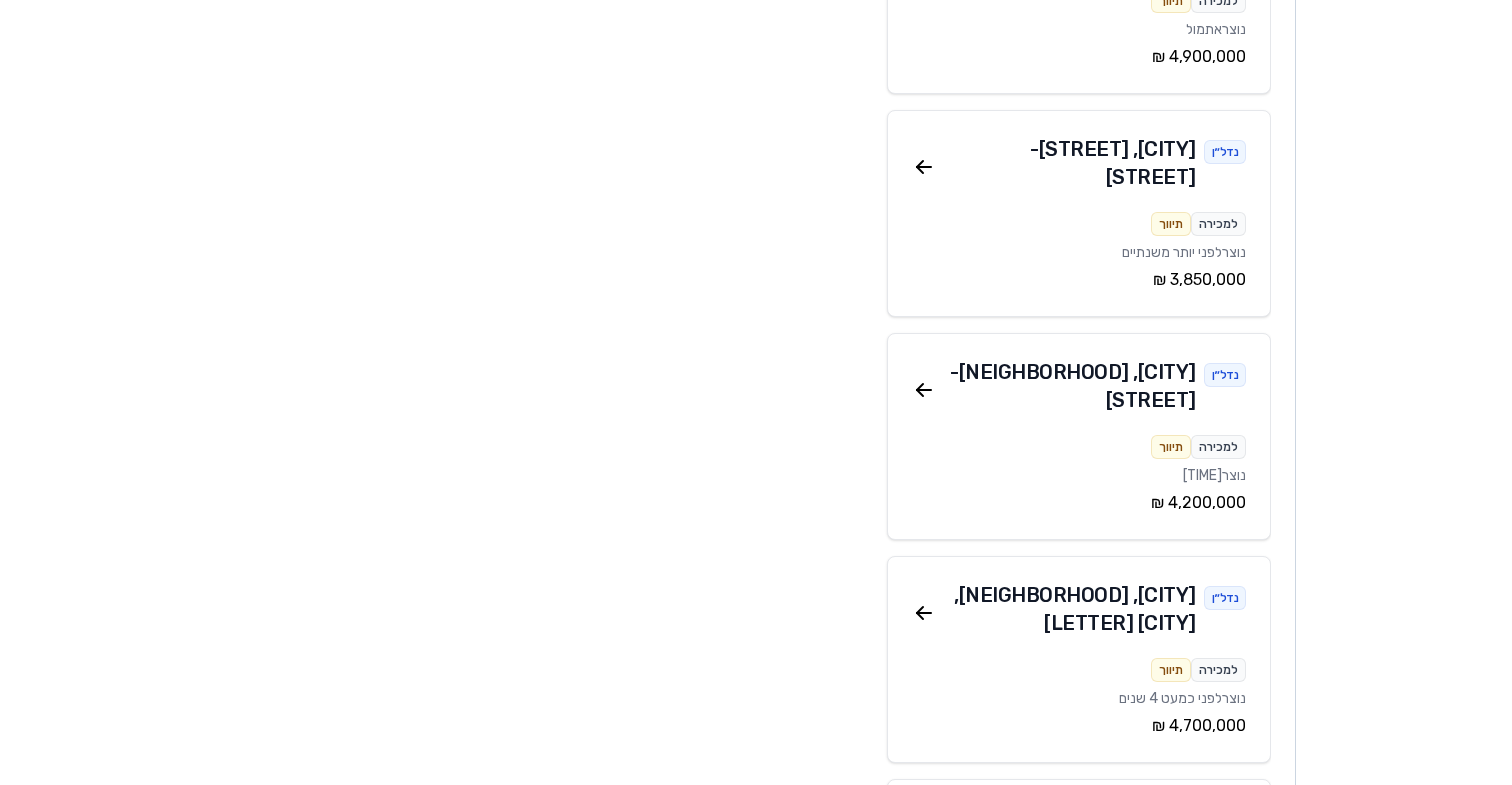 scroll, scrollTop: 2627, scrollLeft: 0, axis: vertical 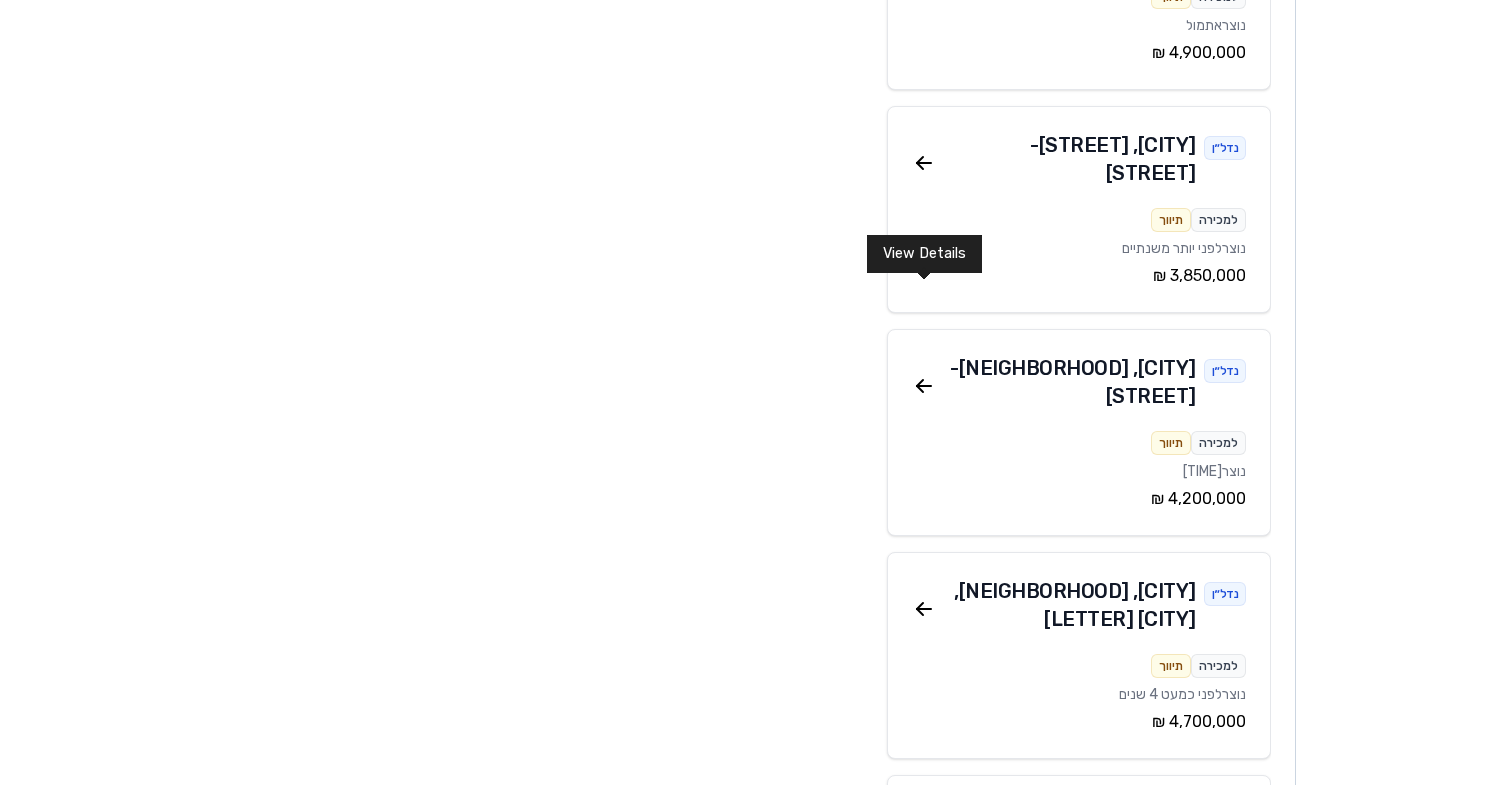 click 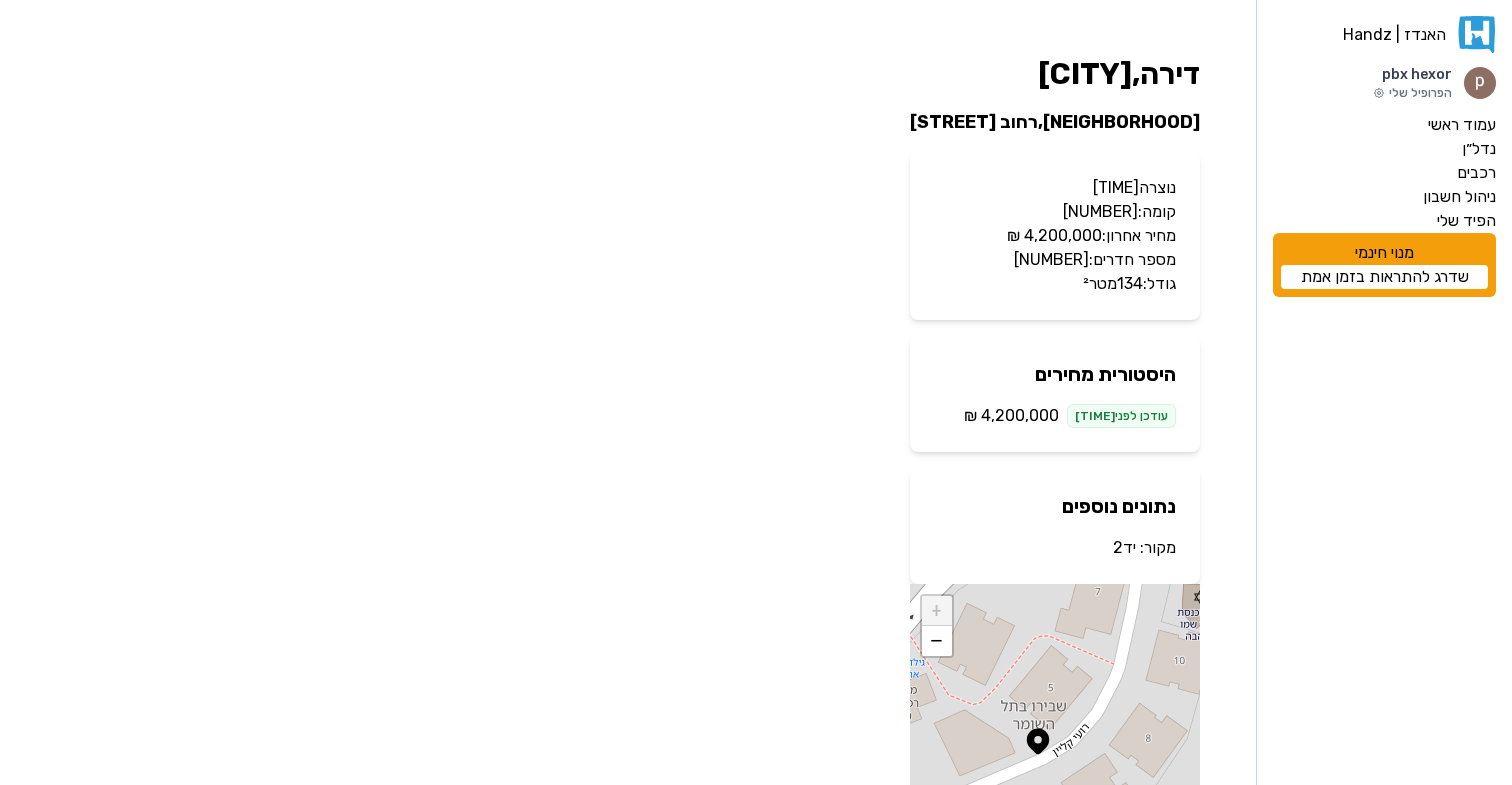 click on "יד2" at bounding box center (1124, 547) 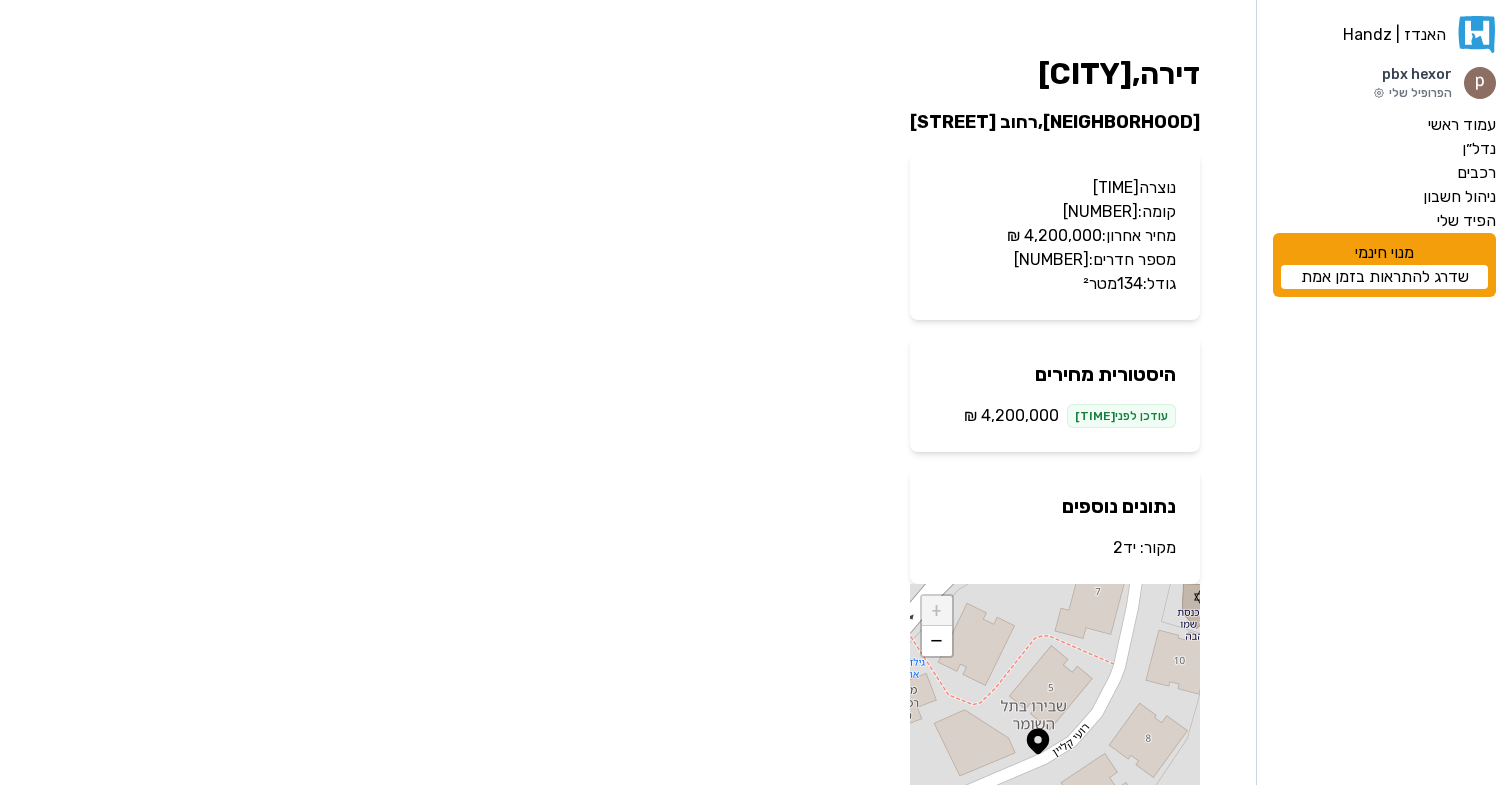 click on "האנדז | Handz pbx hexor הפרופיל שלי  עמוד ראשי נדל״ן רכבים ניהול חשבון הפיד שלי מנוי חינמי שדרג להתראות בזמן אמת דירה ,  רמת גן קרית קריניצי ,  רחוב רועי קליין   נוצרה  שלשום קומה:  5 מחיר אחרון:  ‏4,200,000 ‏₪ מספר חדרים:  5 גודל:  134  מטר² היסטורית מחירים עודכן לפני  שלשום   ‏4,200,000 ‏₪ נתונים נוספים מקור:   יד2 + −" at bounding box center [756, 477] 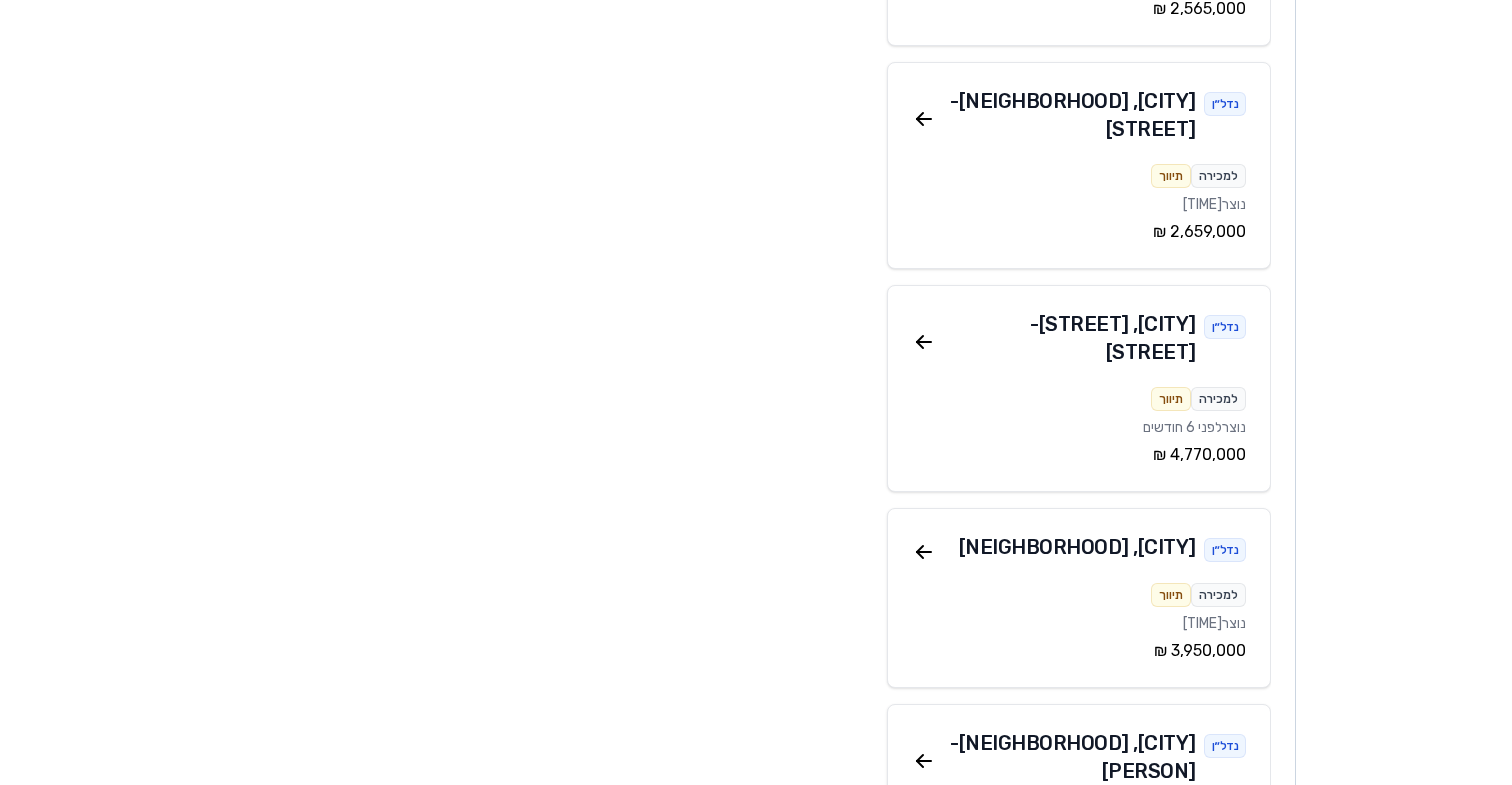 scroll, scrollTop: 3794, scrollLeft: 0, axis: vertical 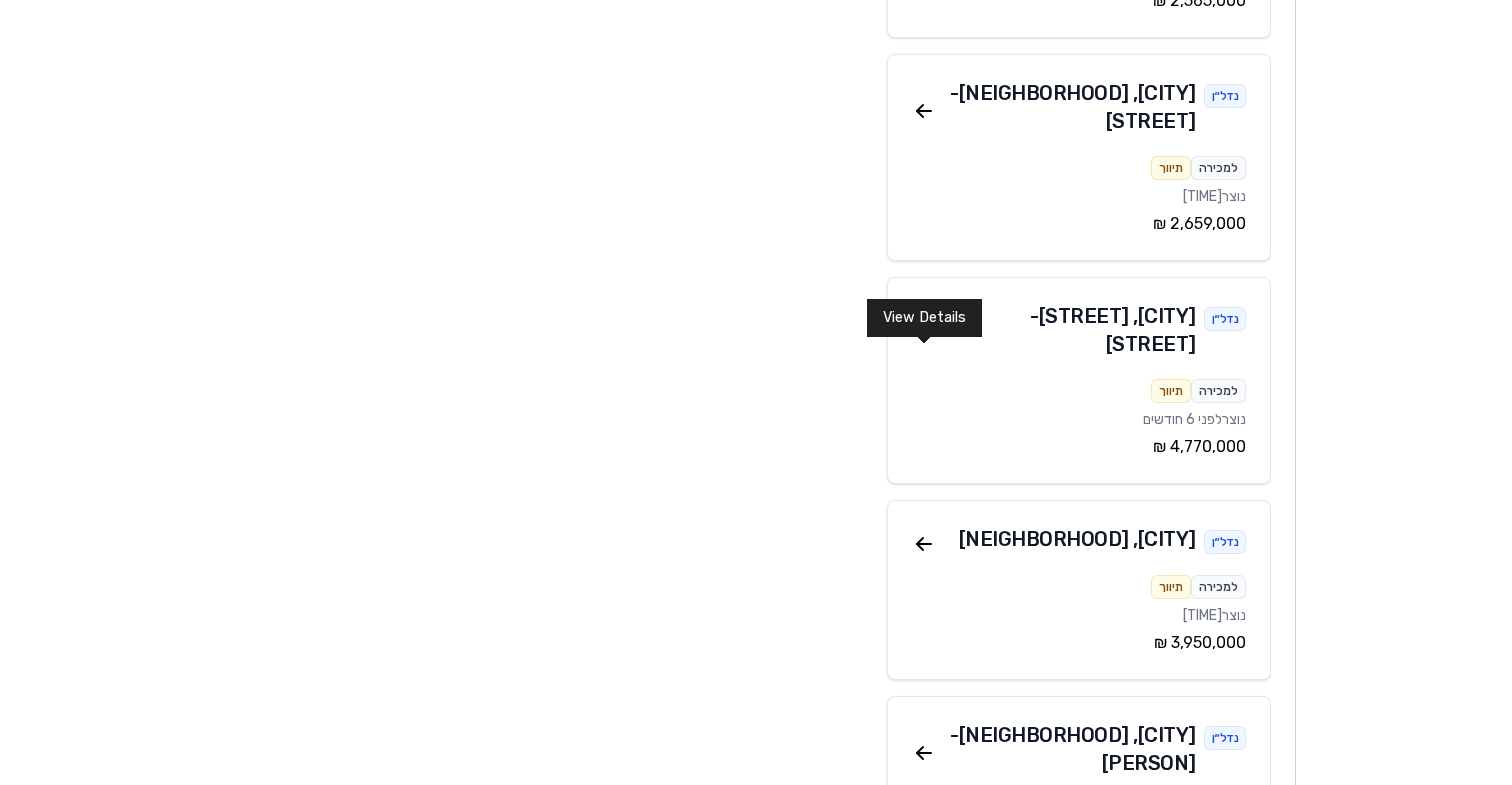 click 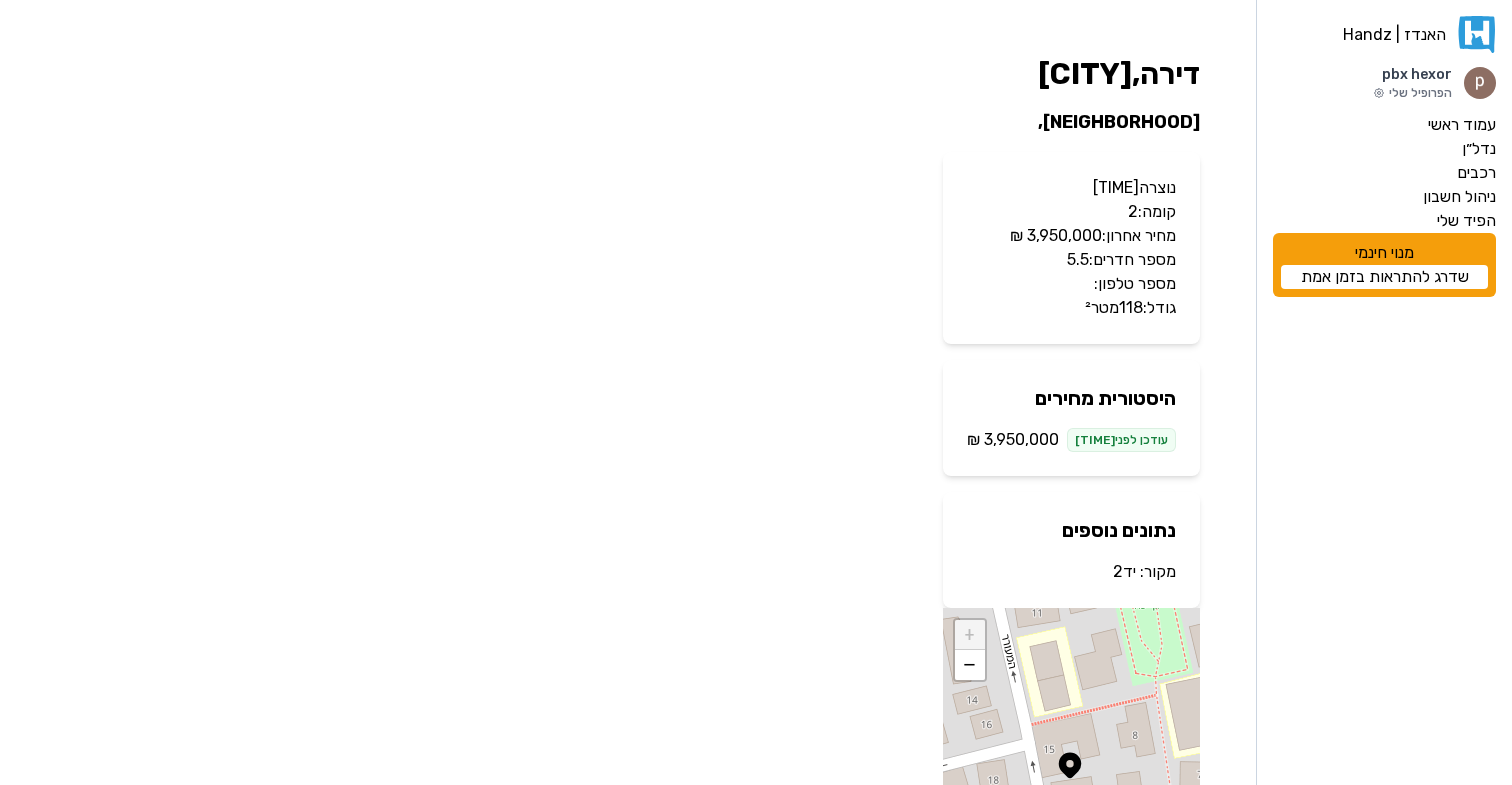 click on "יד2" at bounding box center (1124, 571) 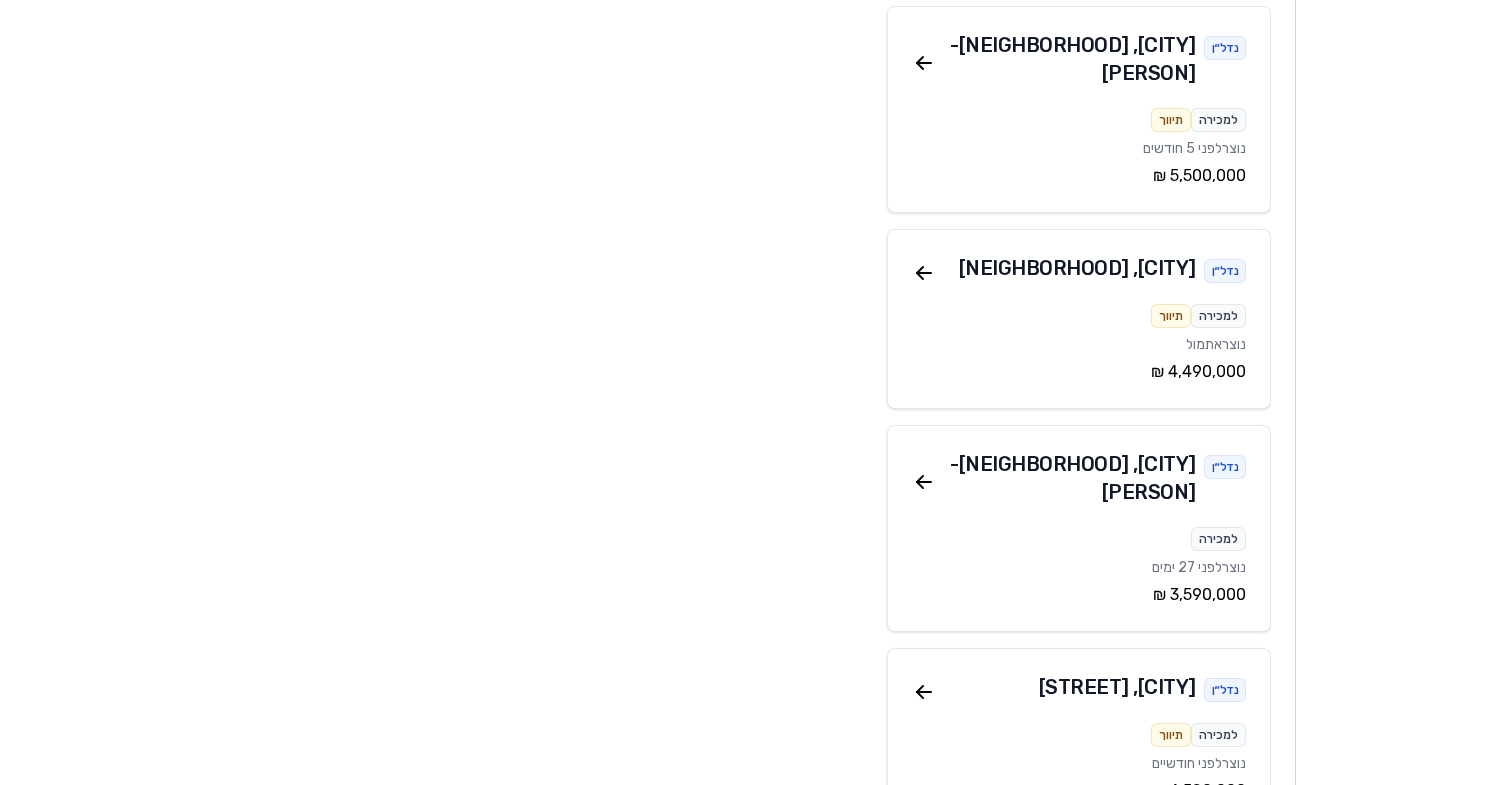 scroll, scrollTop: 4489, scrollLeft: 0, axis: vertical 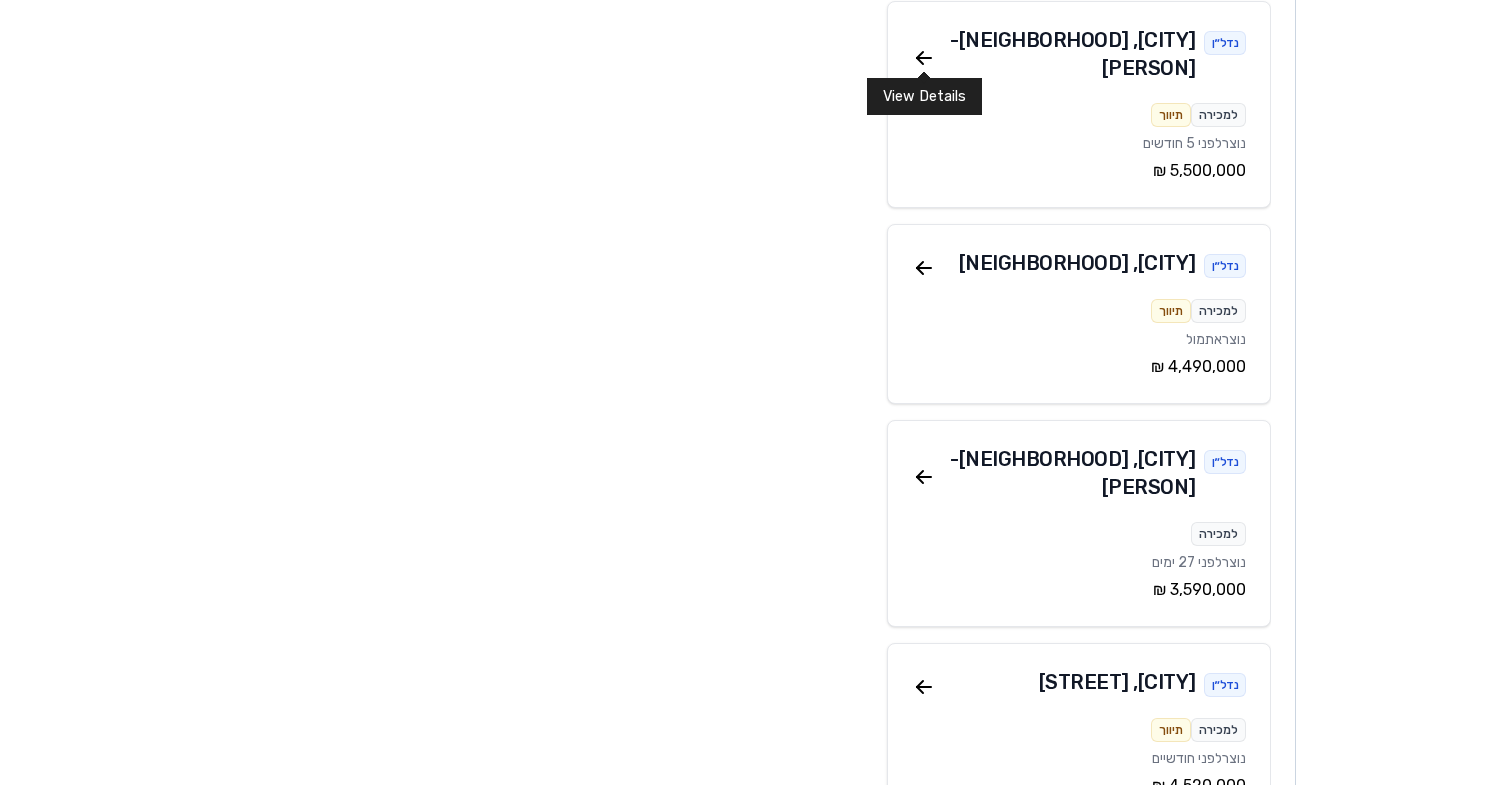 click 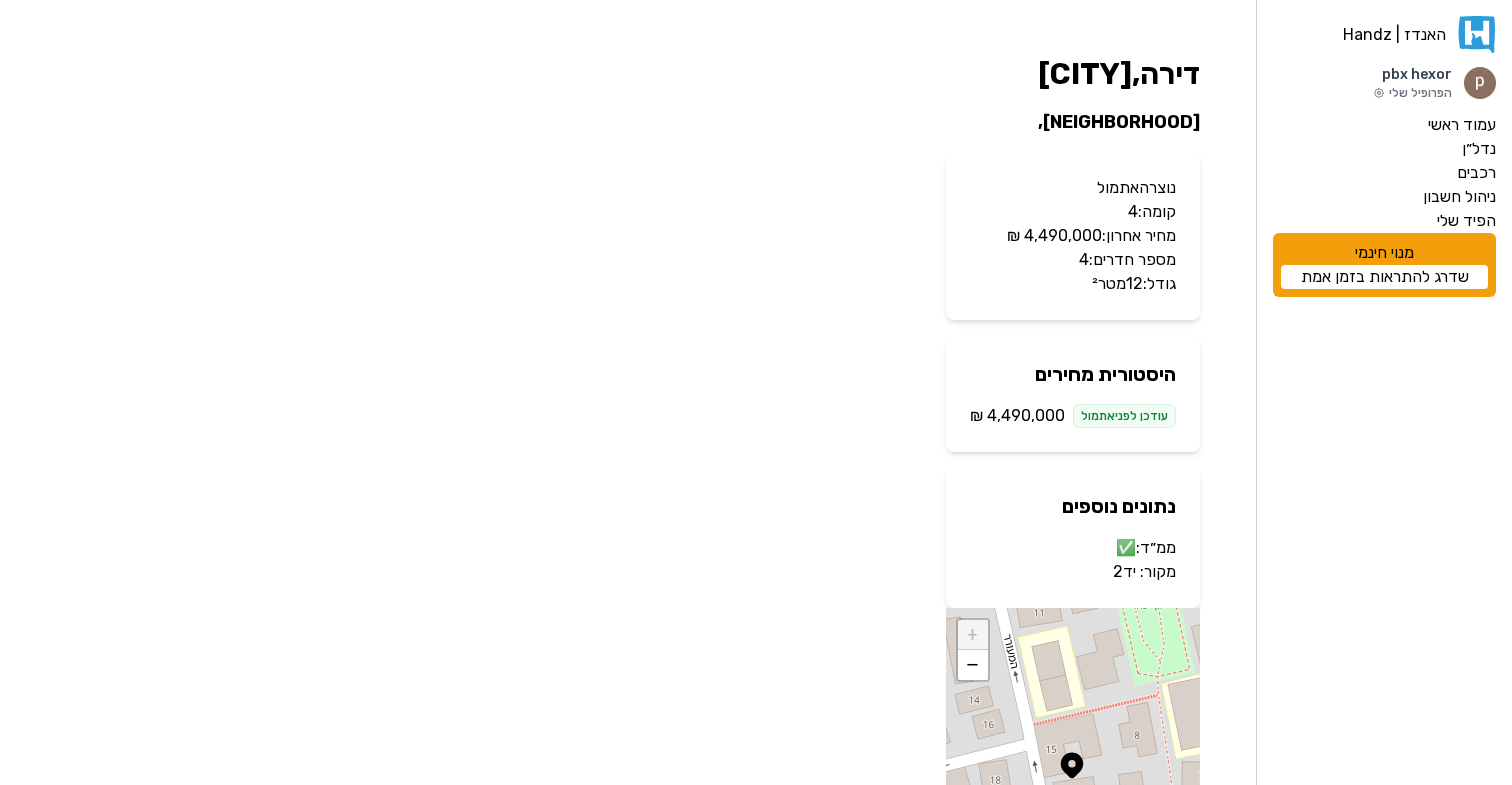 click on "יד2" at bounding box center (1124, 571) 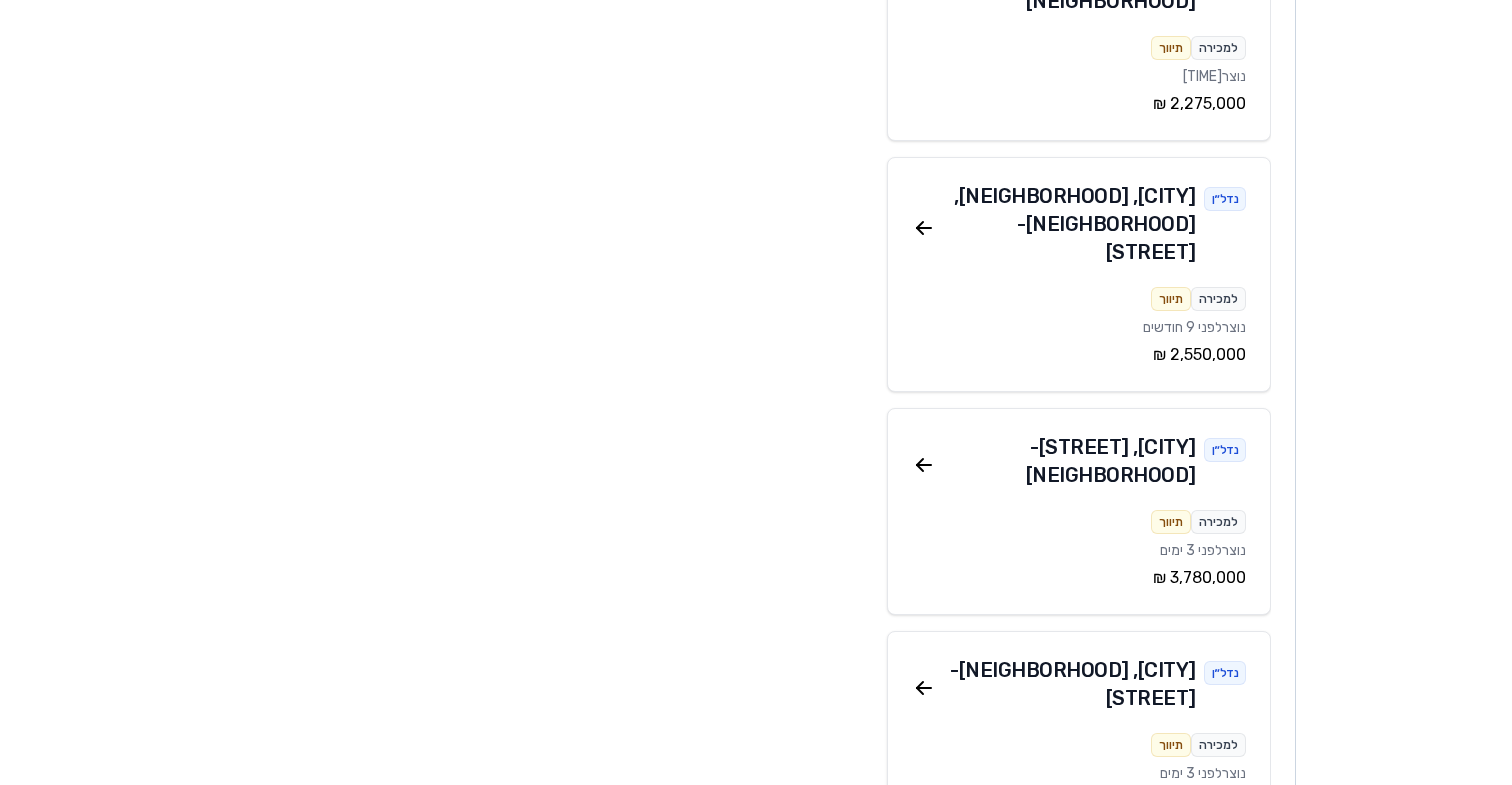 scroll, scrollTop: 6480, scrollLeft: 0, axis: vertical 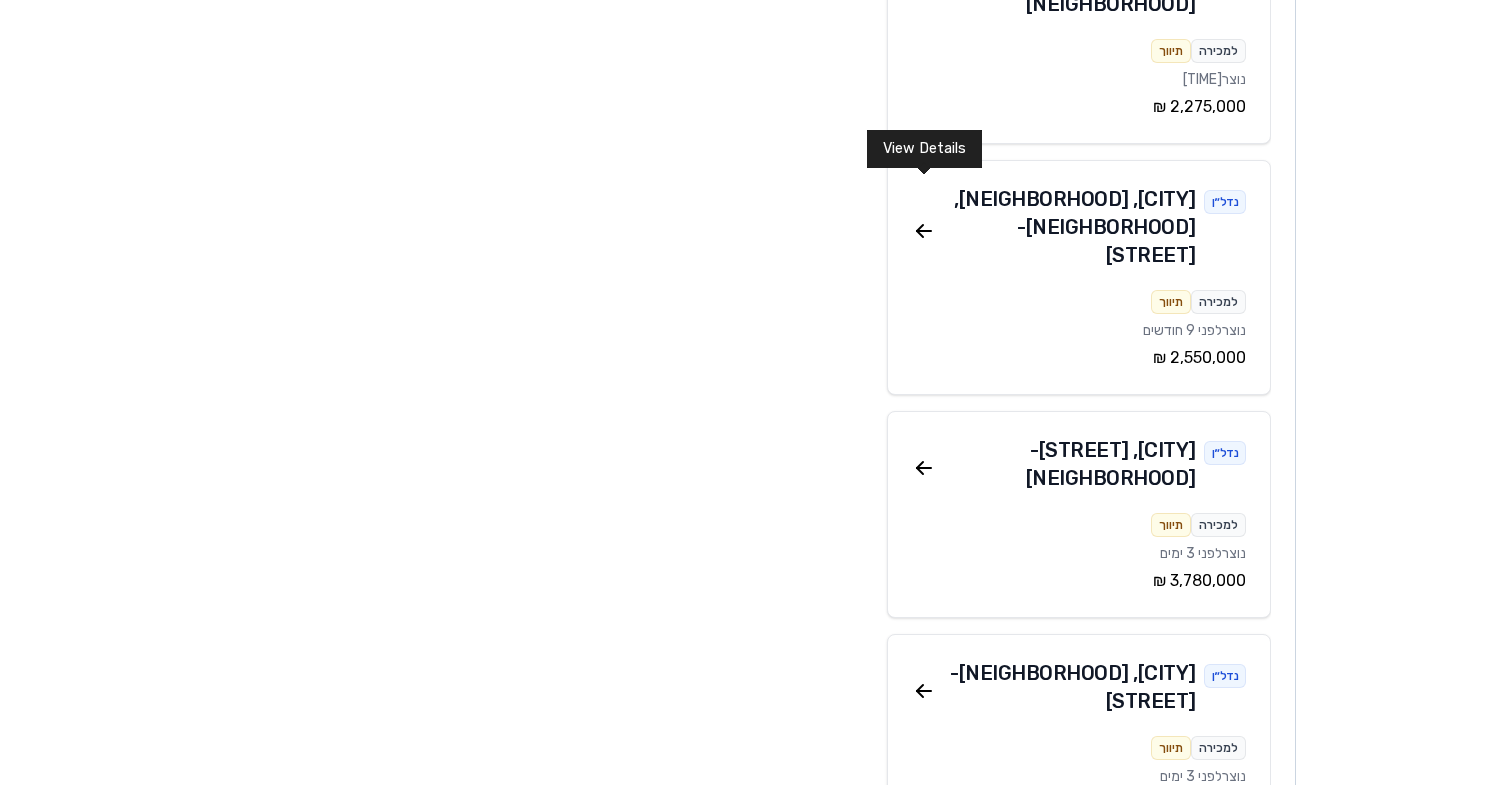 click 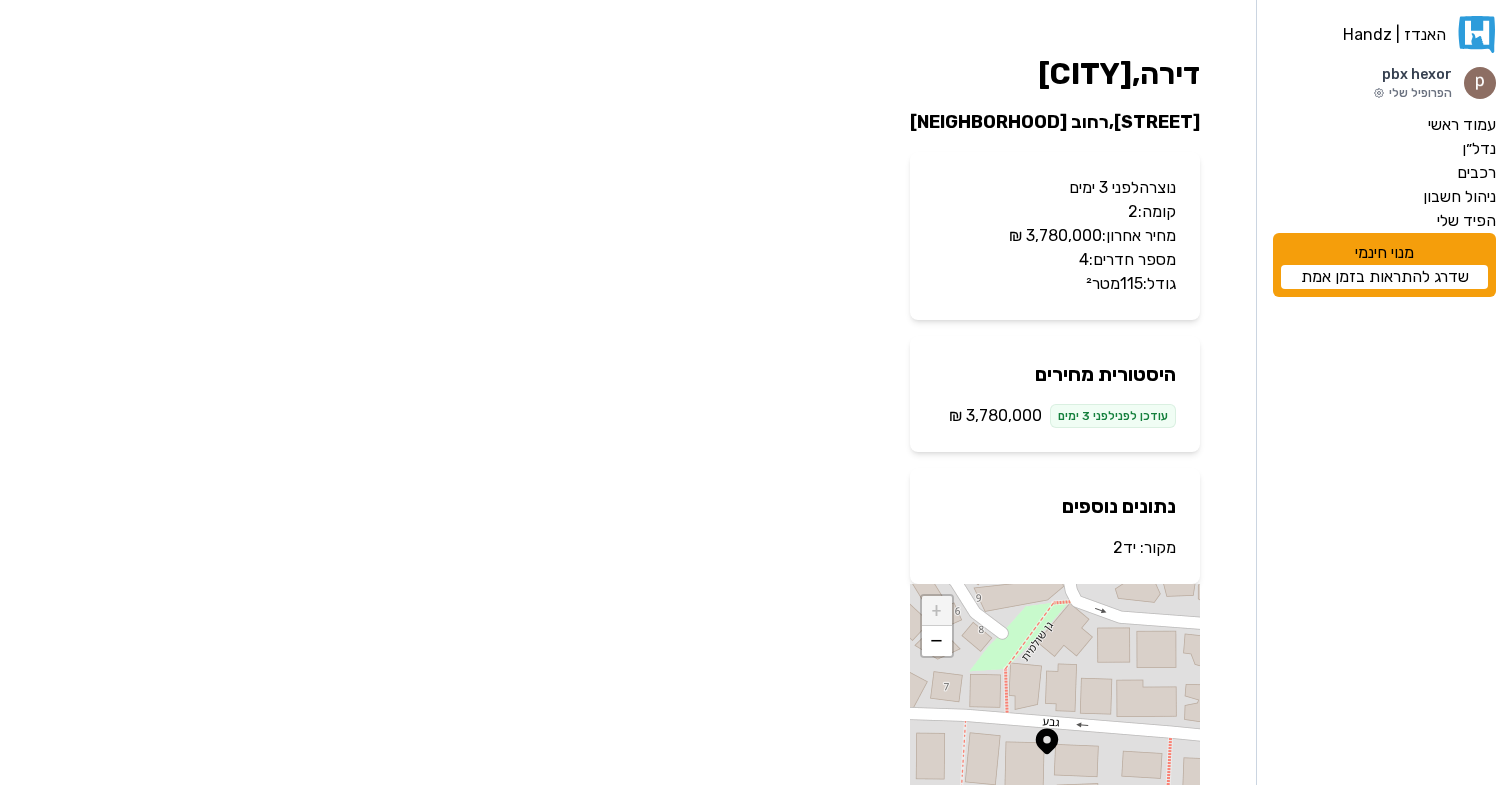 click on "יד2" at bounding box center (1124, 547) 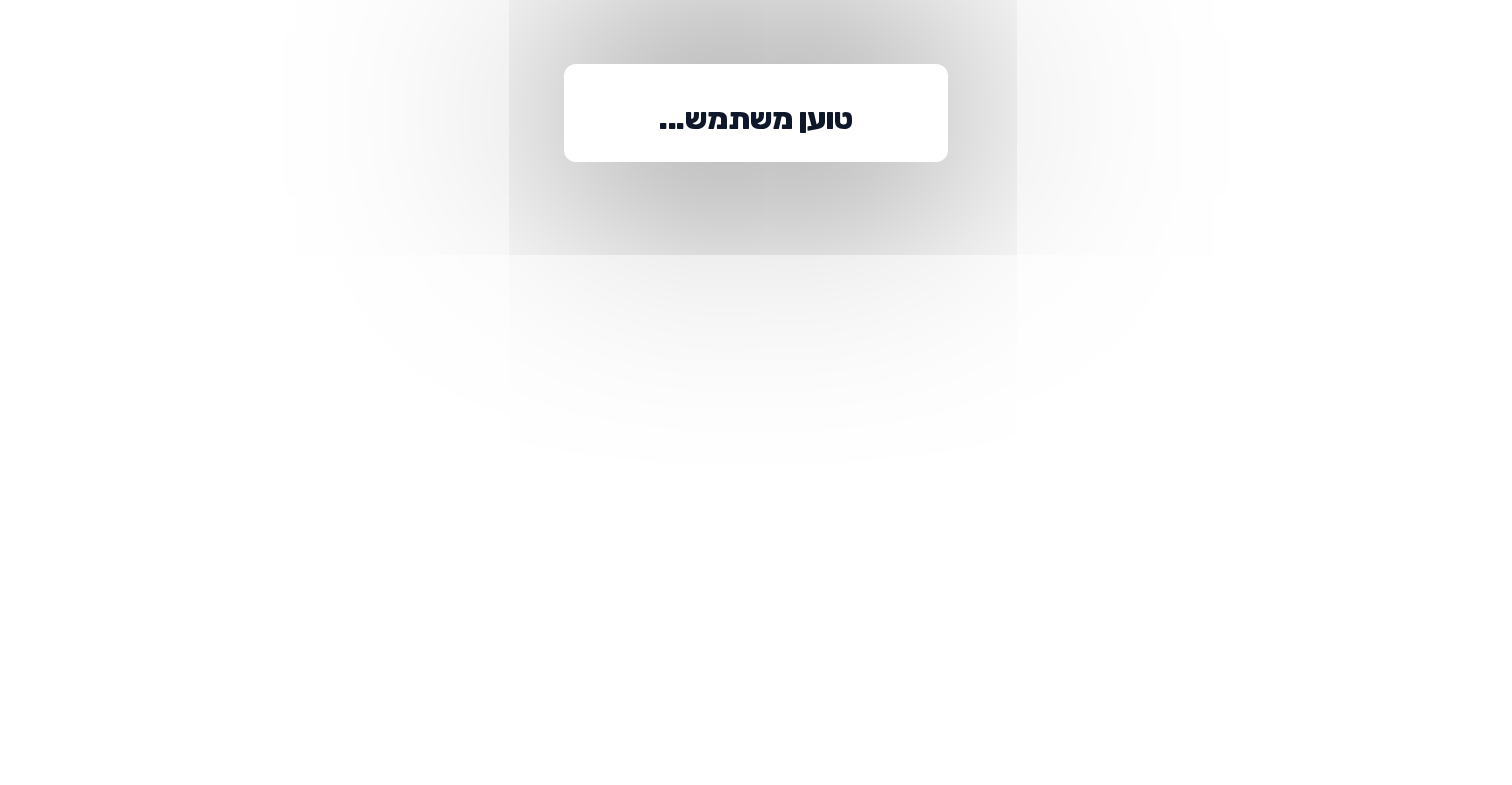 scroll, scrollTop: 0, scrollLeft: 0, axis: both 